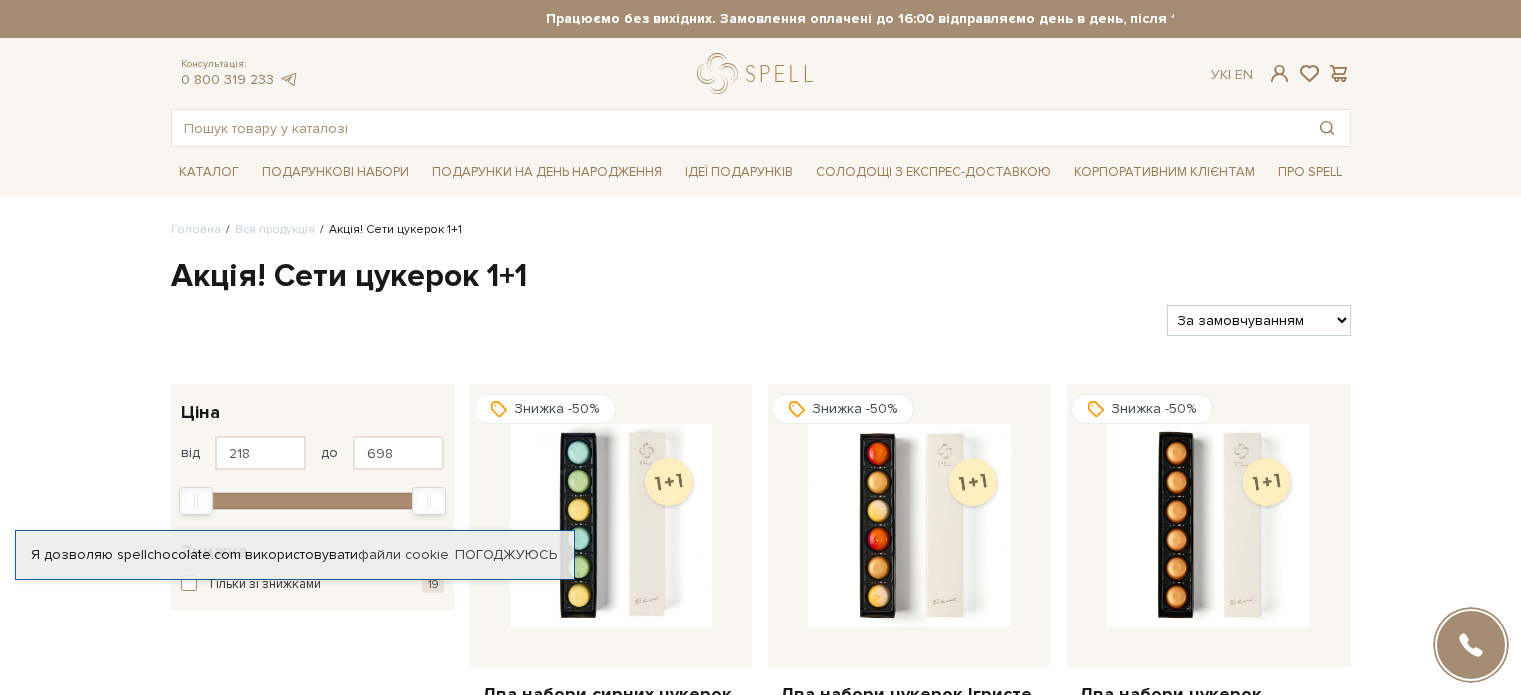 scroll, scrollTop: 0, scrollLeft: 0, axis: both 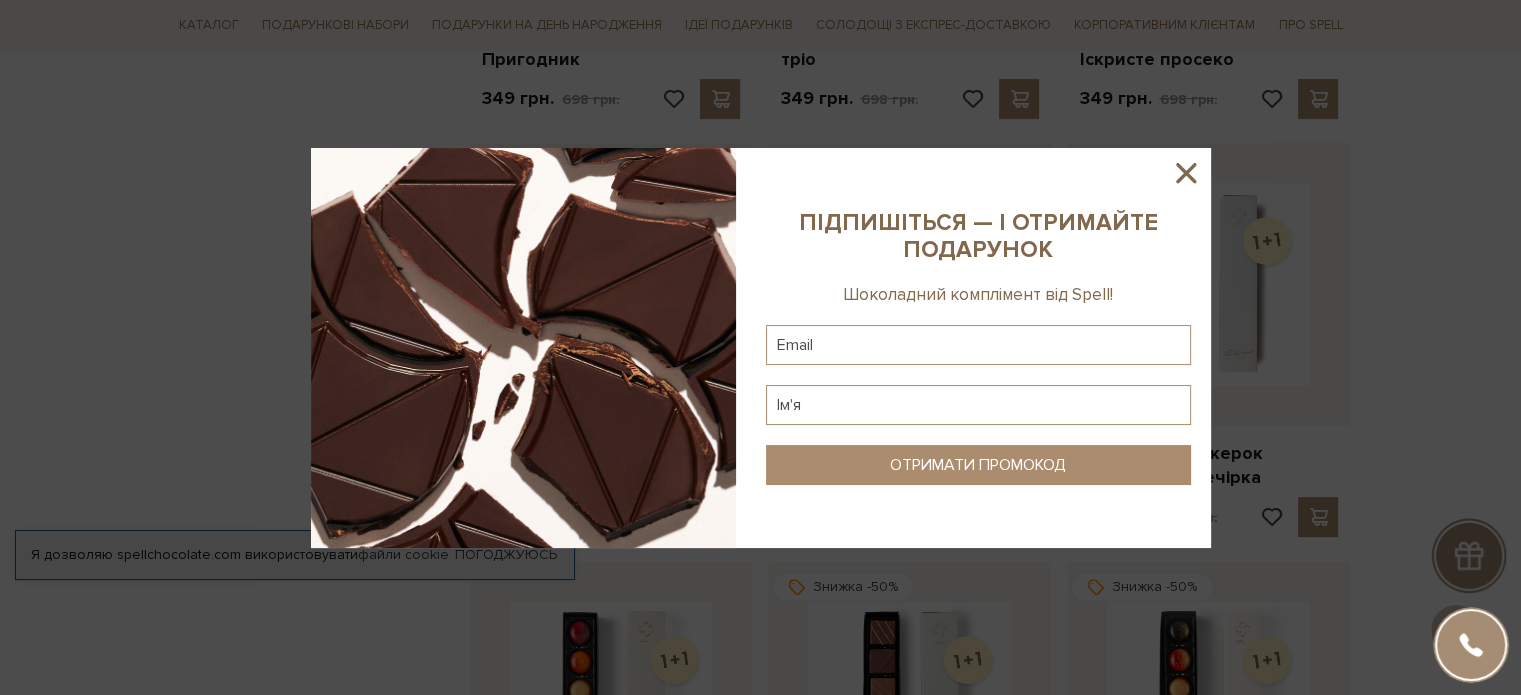 click 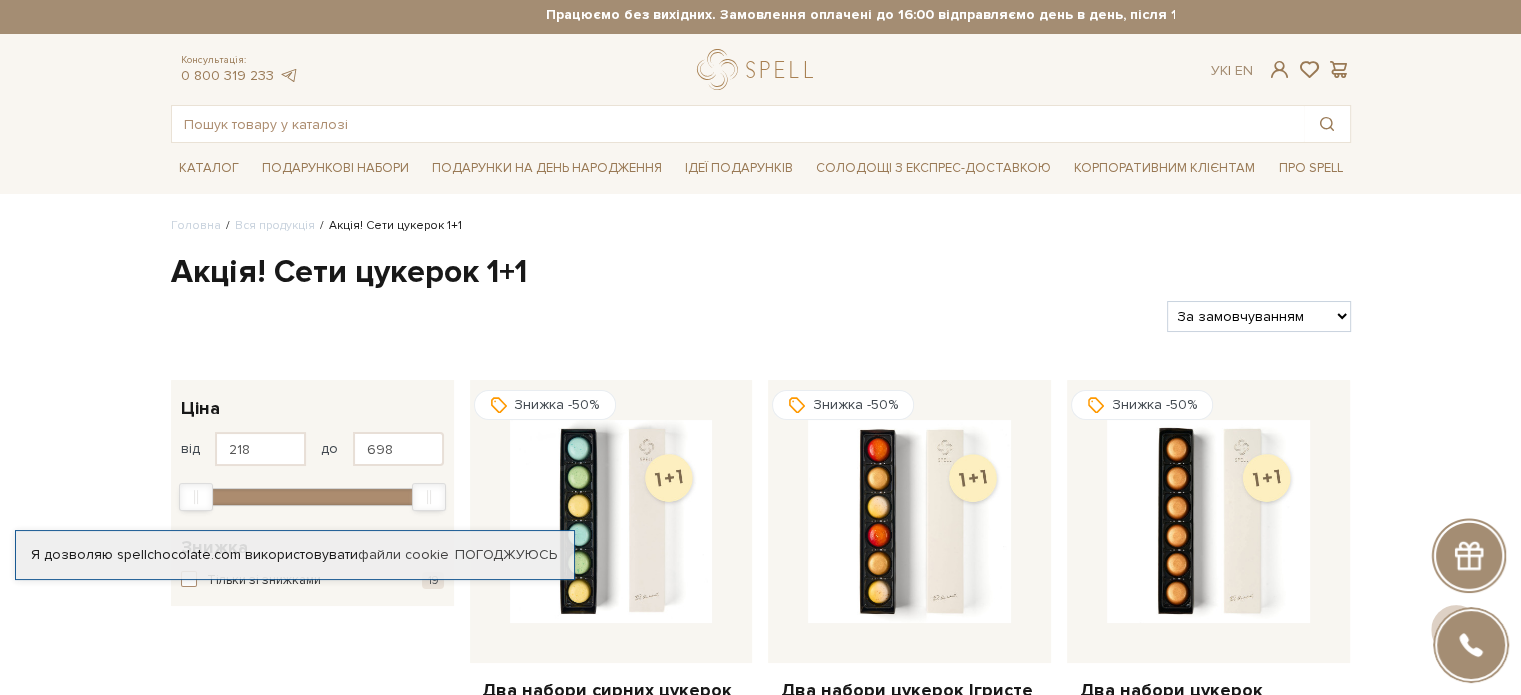 scroll, scrollTop: 0, scrollLeft: 0, axis: both 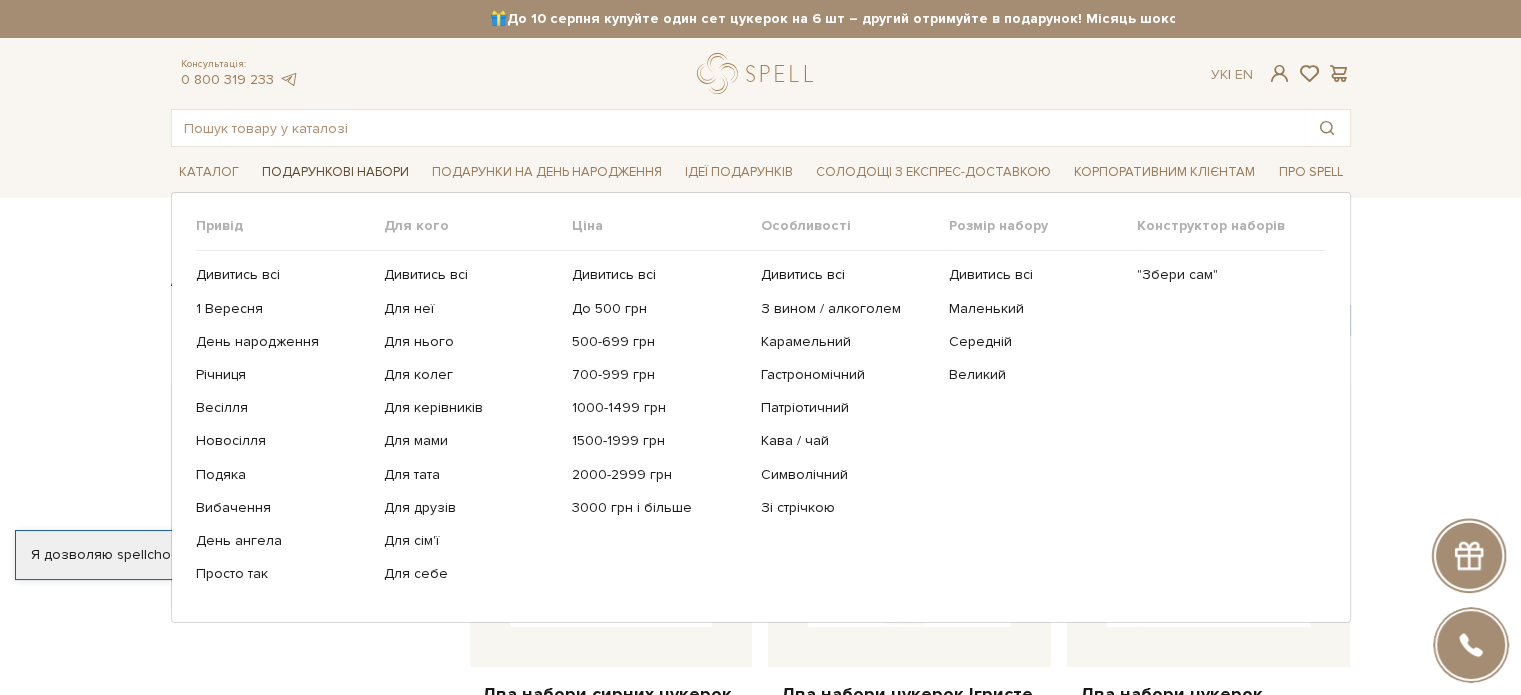 click on "Подарункові набори" at bounding box center (335, 172) 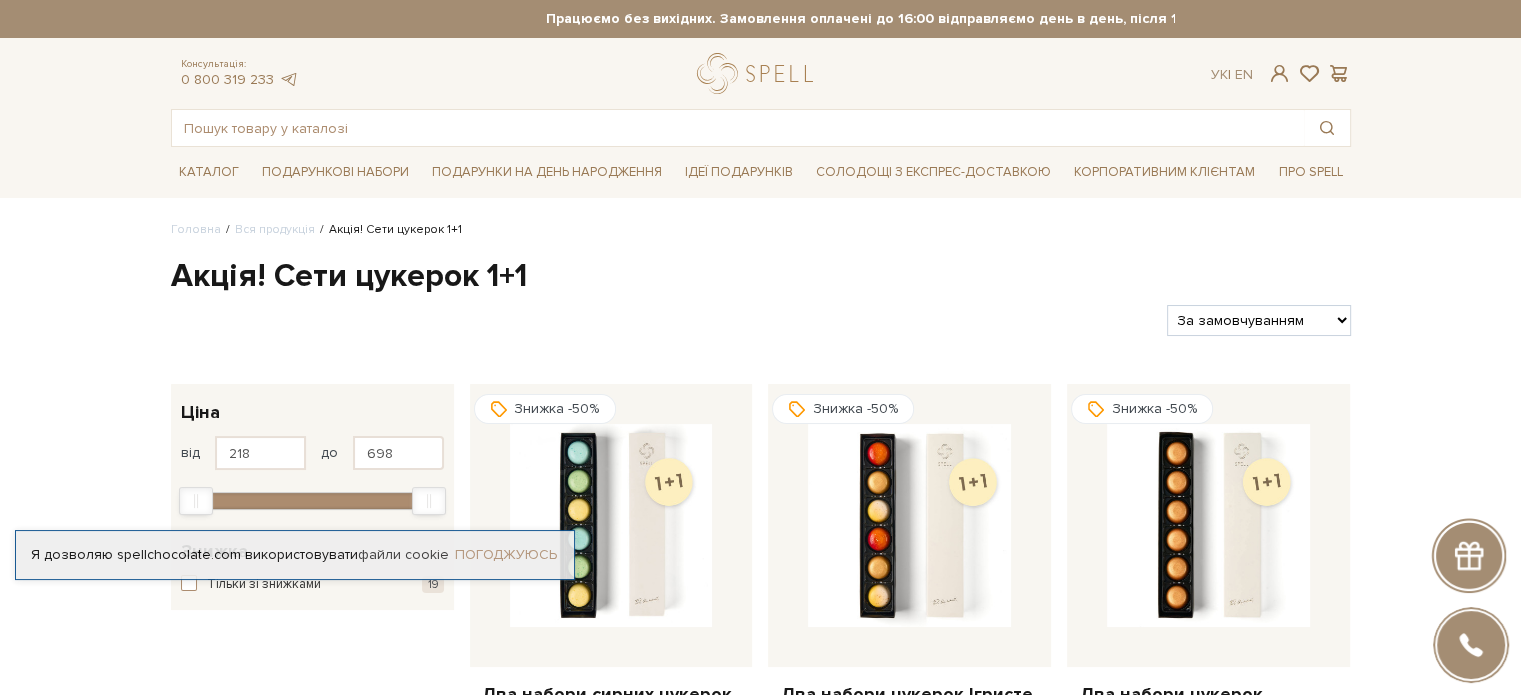 click on "Погоджуюсь" at bounding box center [506, 555] 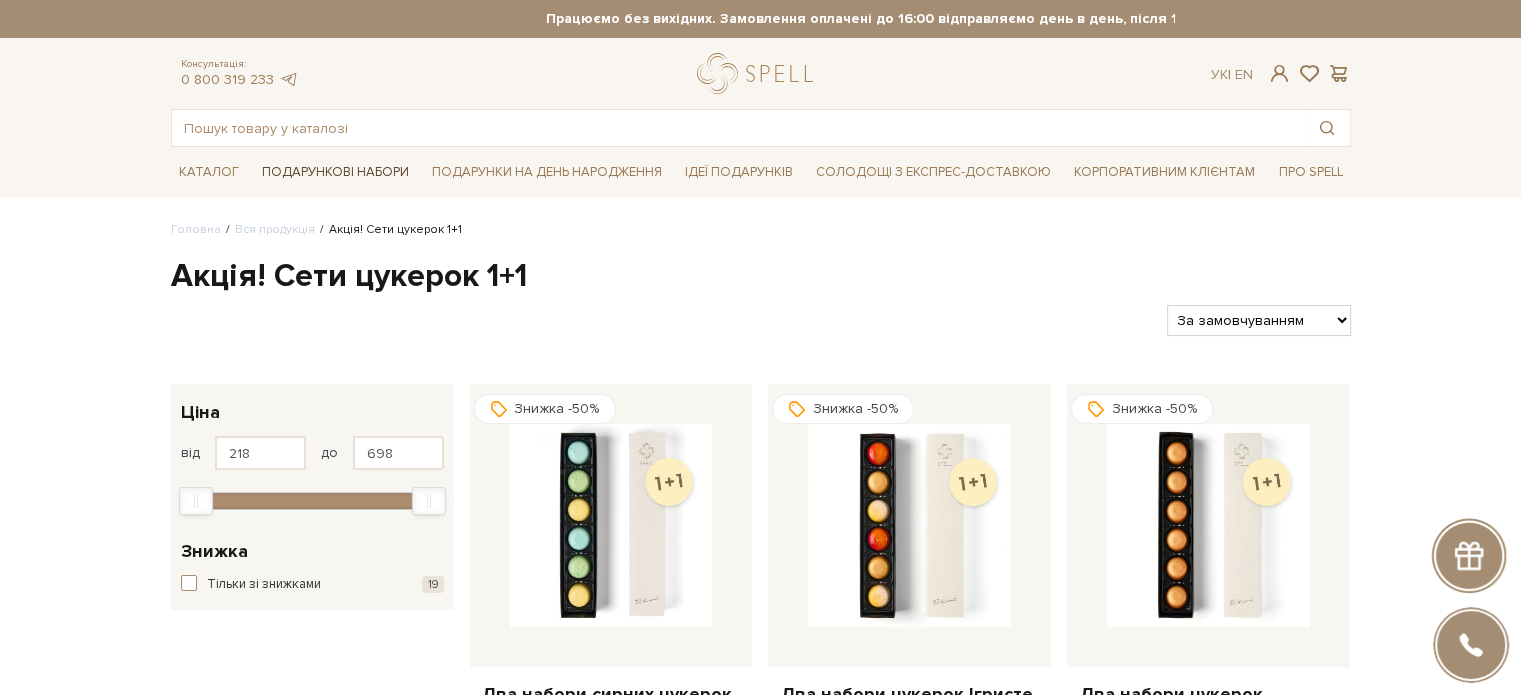 click on "Подарункові набори" at bounding box center [335, 172] 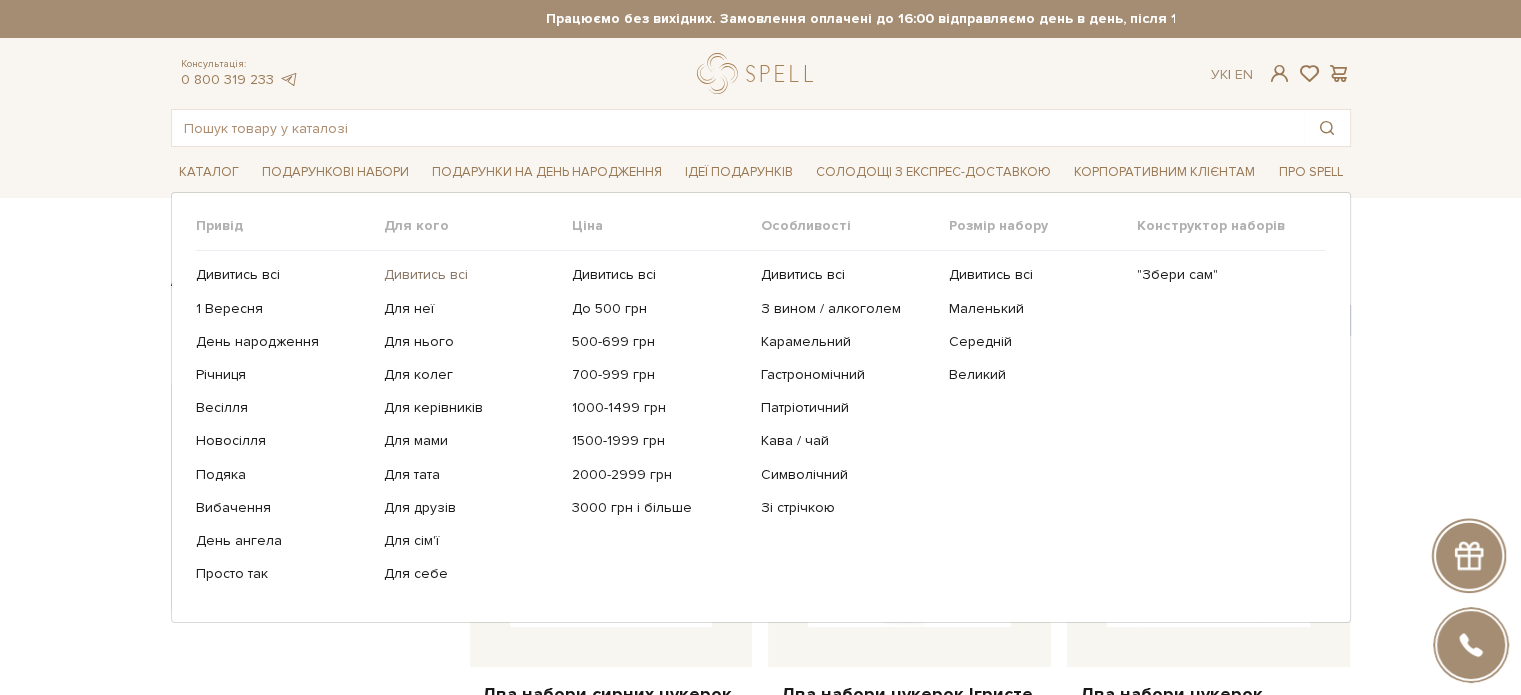 click on "Дивитись всі" at bounding box center [470, 275] 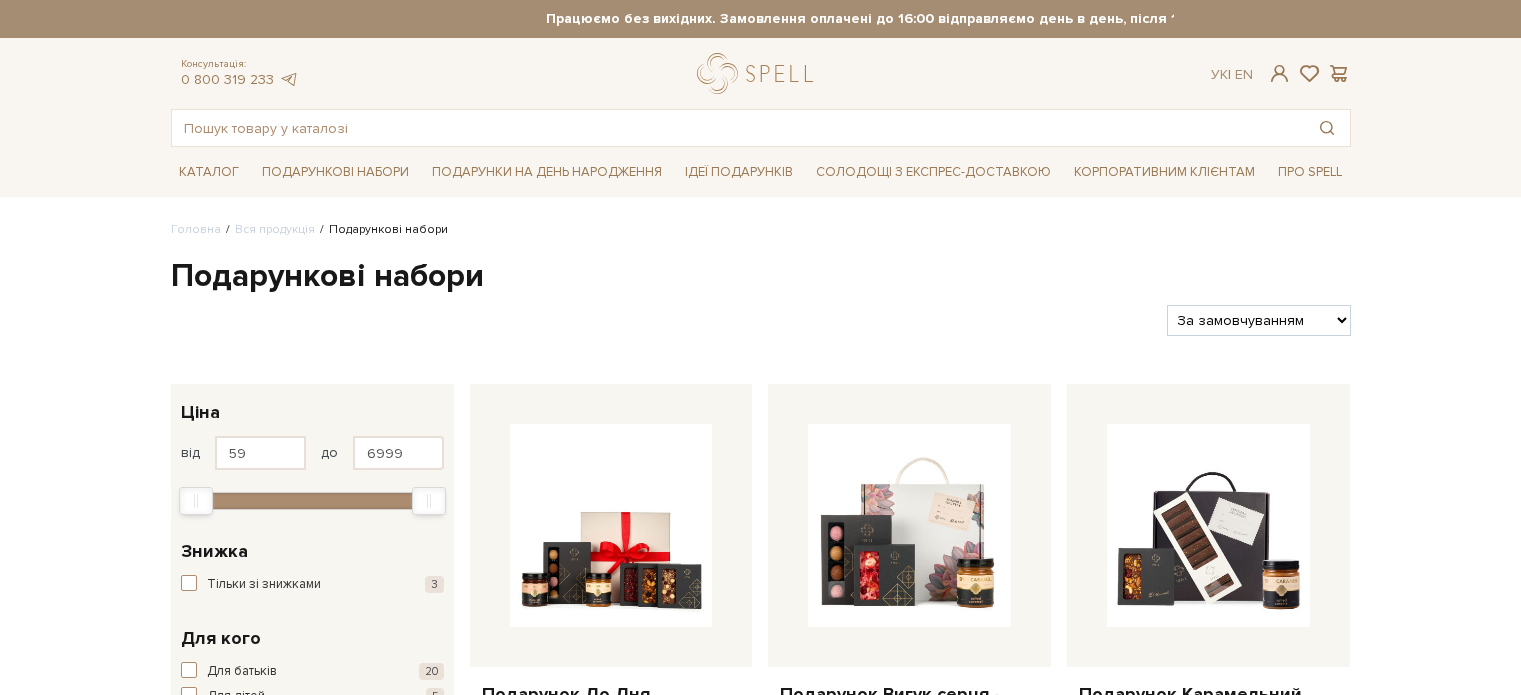 scroll, scrollTop: 0, scrollLeft: 0, axis: both 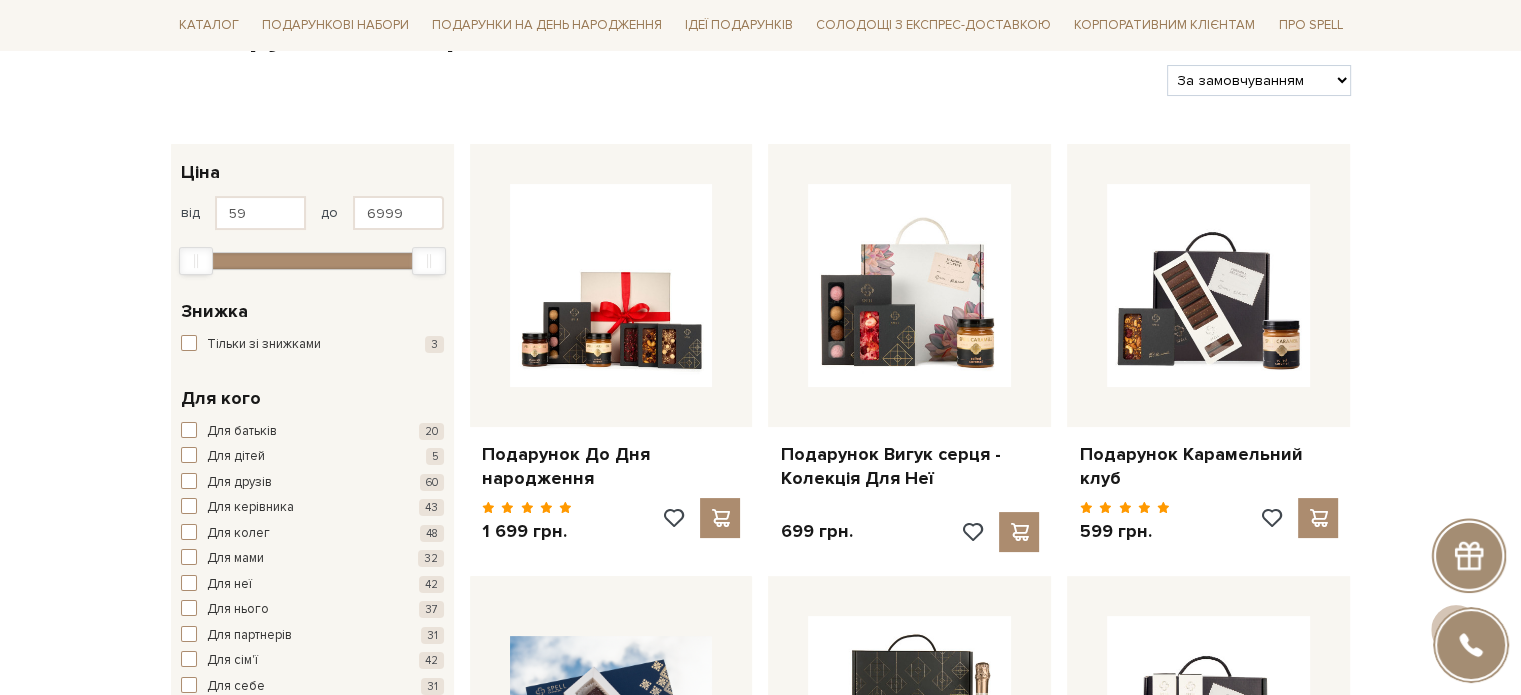click on "За замовчуванням
За Ціною (зростання)
За Ціною (зменшення)
Новинки
За популярністю" at bounding box center (1258, 80) 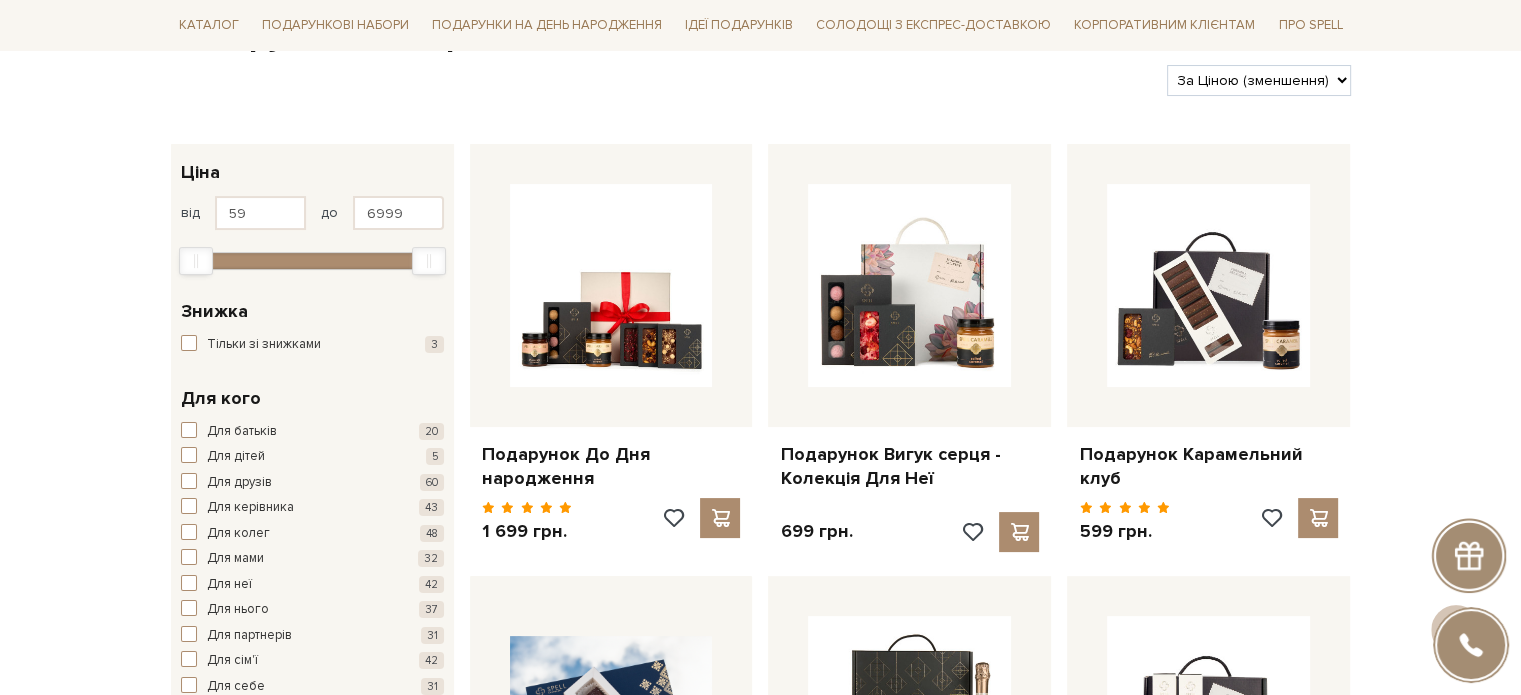 click on "За замовчуванням
За Ціною (зростання)
За Ціною (зменшення)
Новинки
За популярністю" at bounding box center [1258, 80] 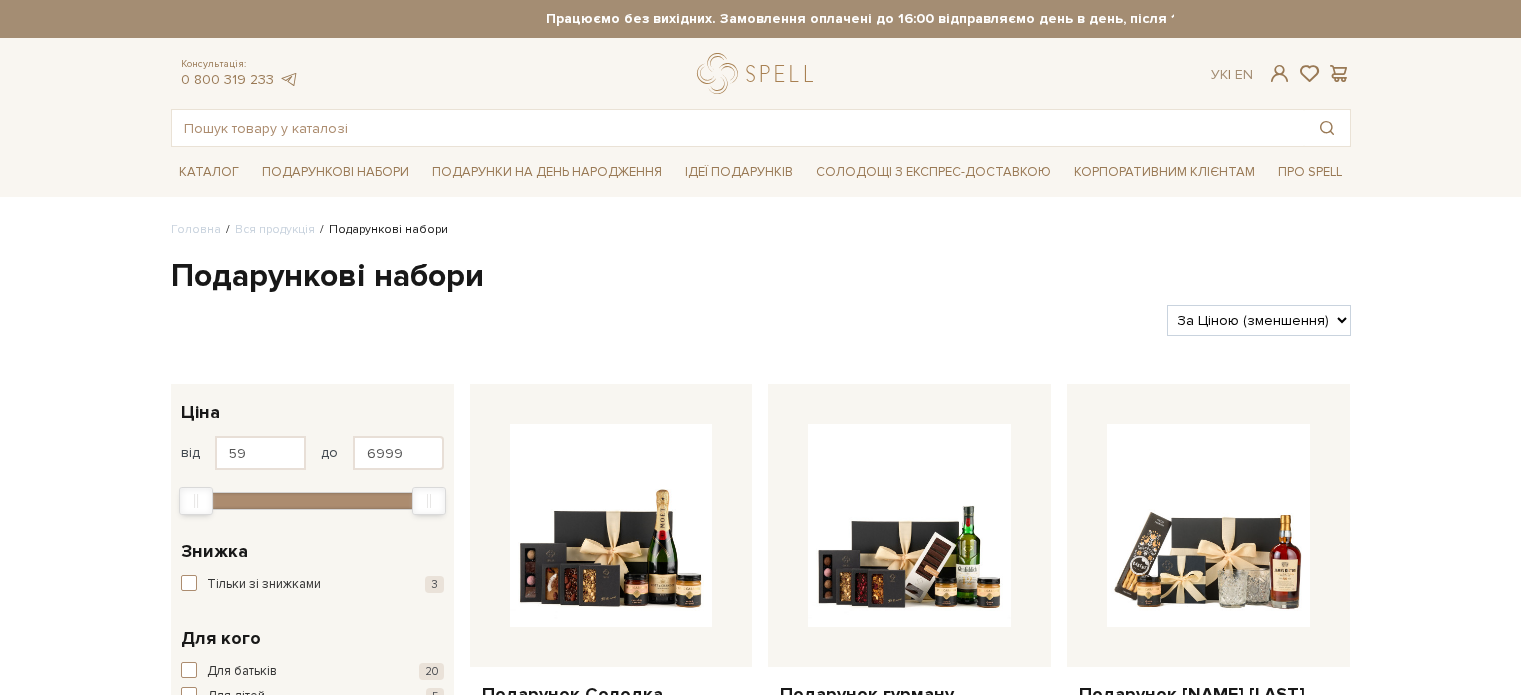scroll, scrollTop: 0, scrollLeft: 0, axis: both 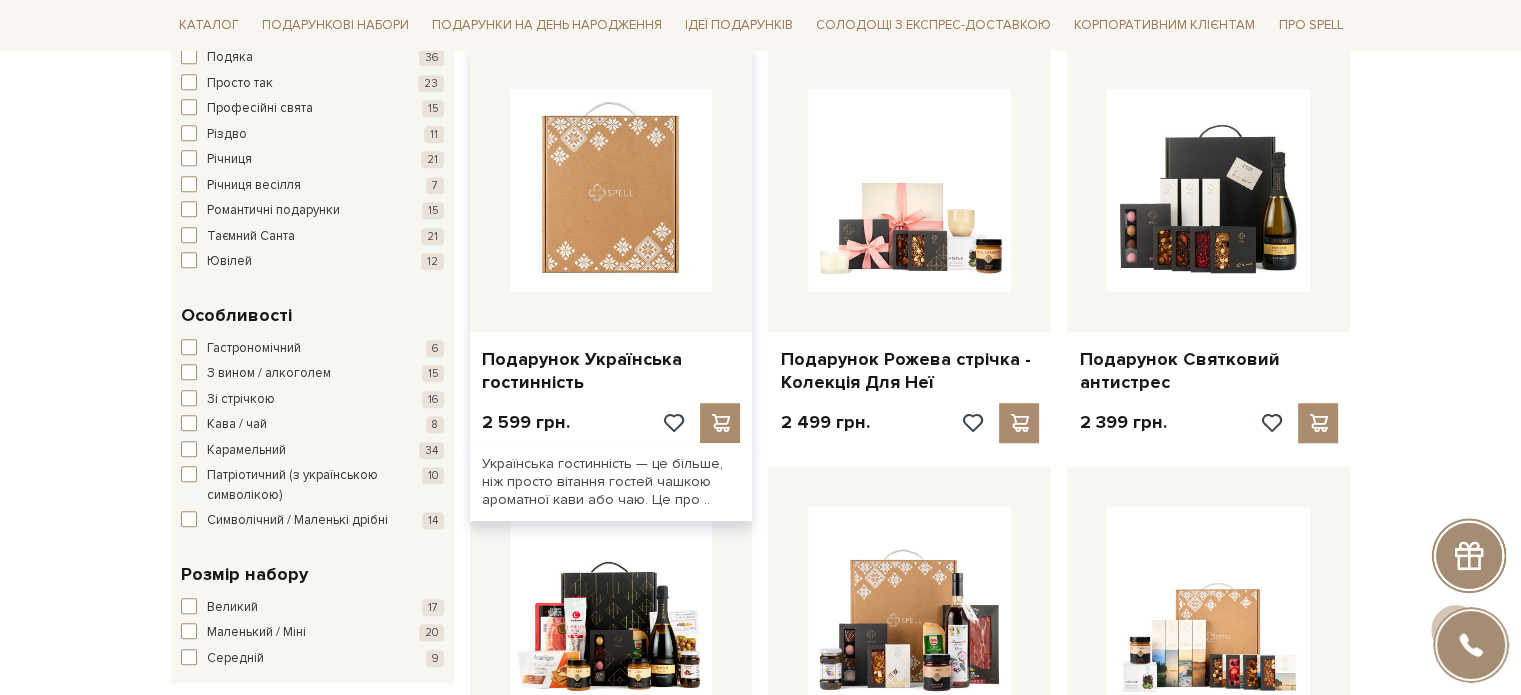 click at bounding box center [611, 190] 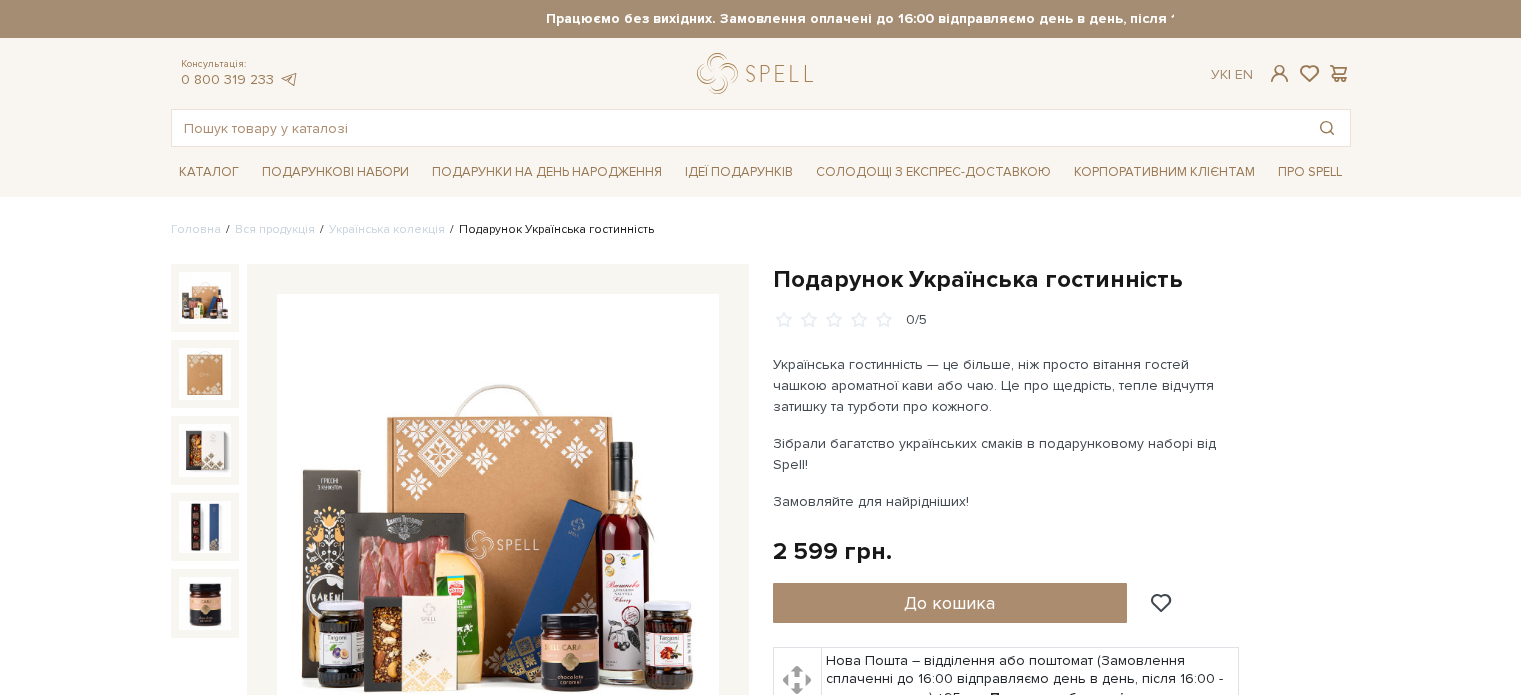 scroll, scrollTop: 0, scrollLeft: 0, axis: both 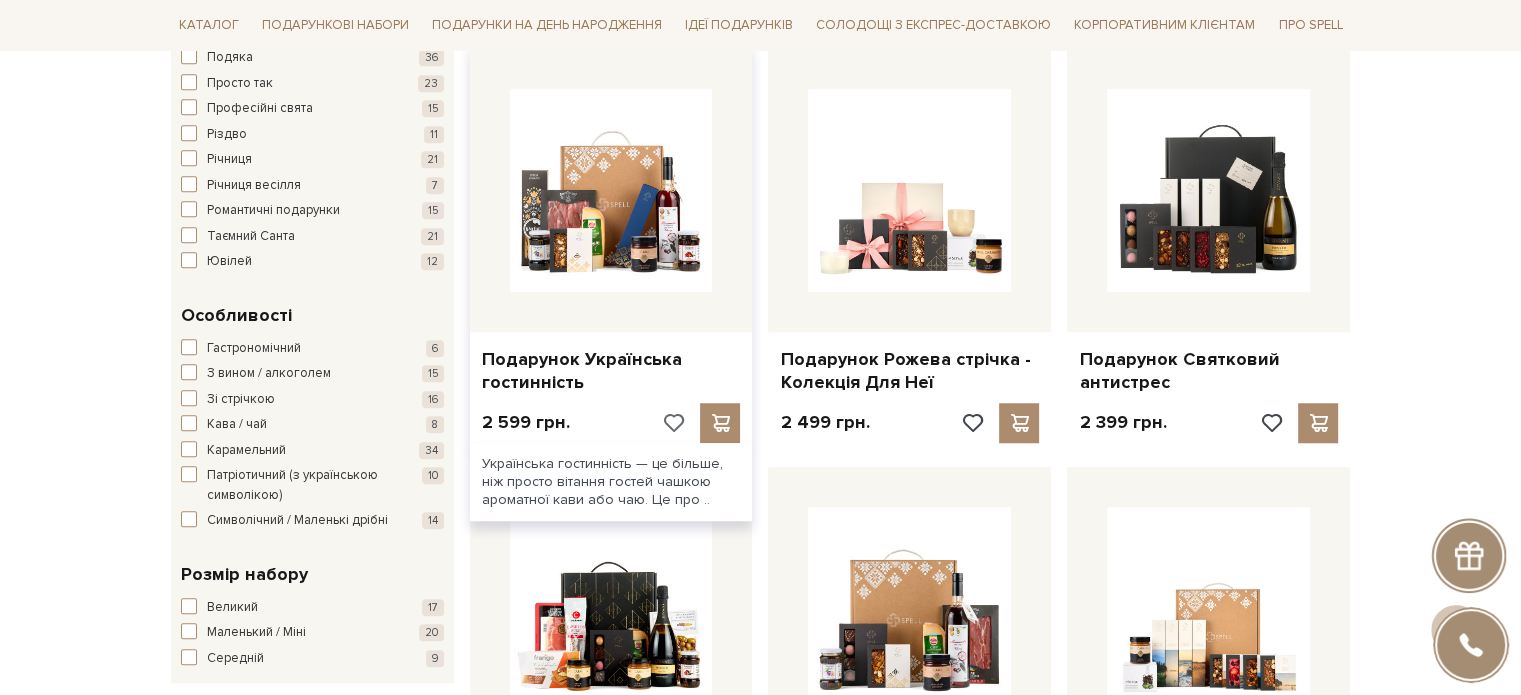 click at bounding box center [672, 423] 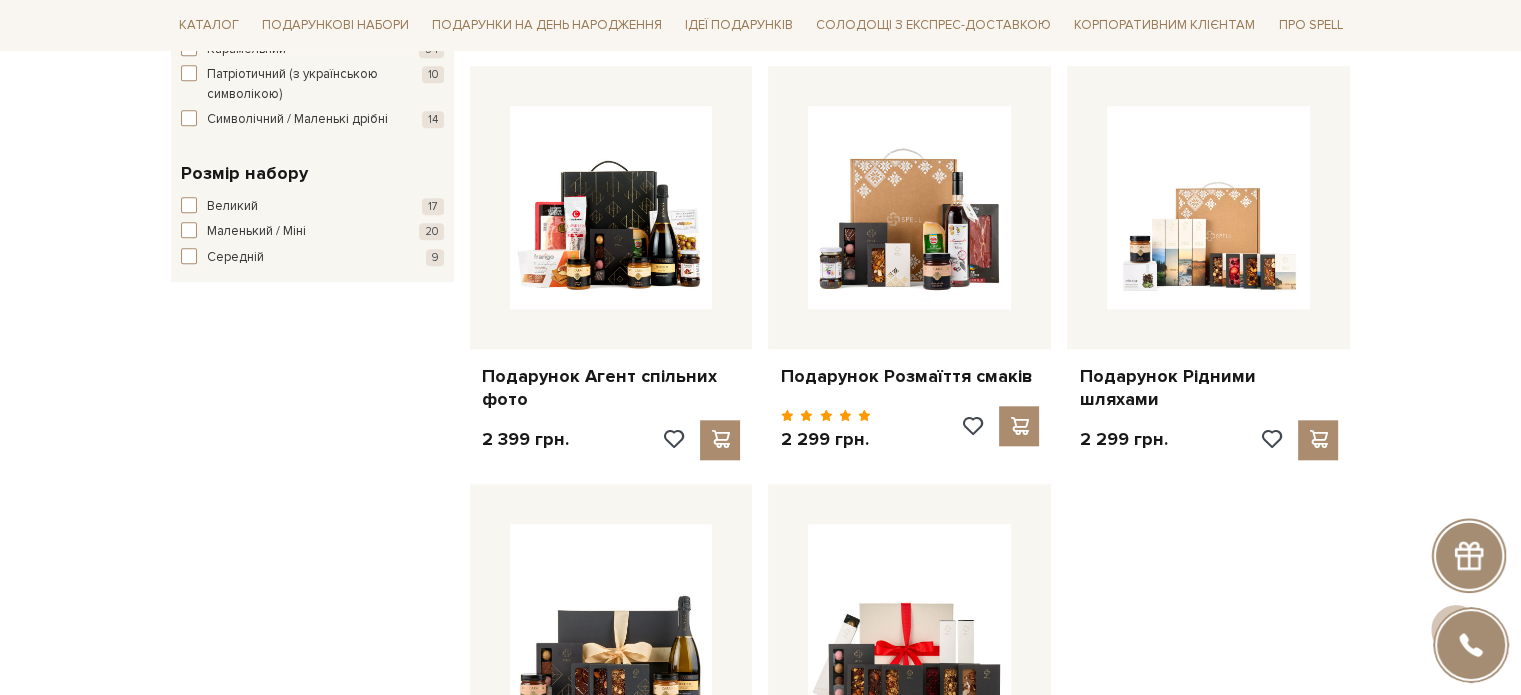 scroll, scrollTop: 2013, scrollLeft: 0, axis: vertical 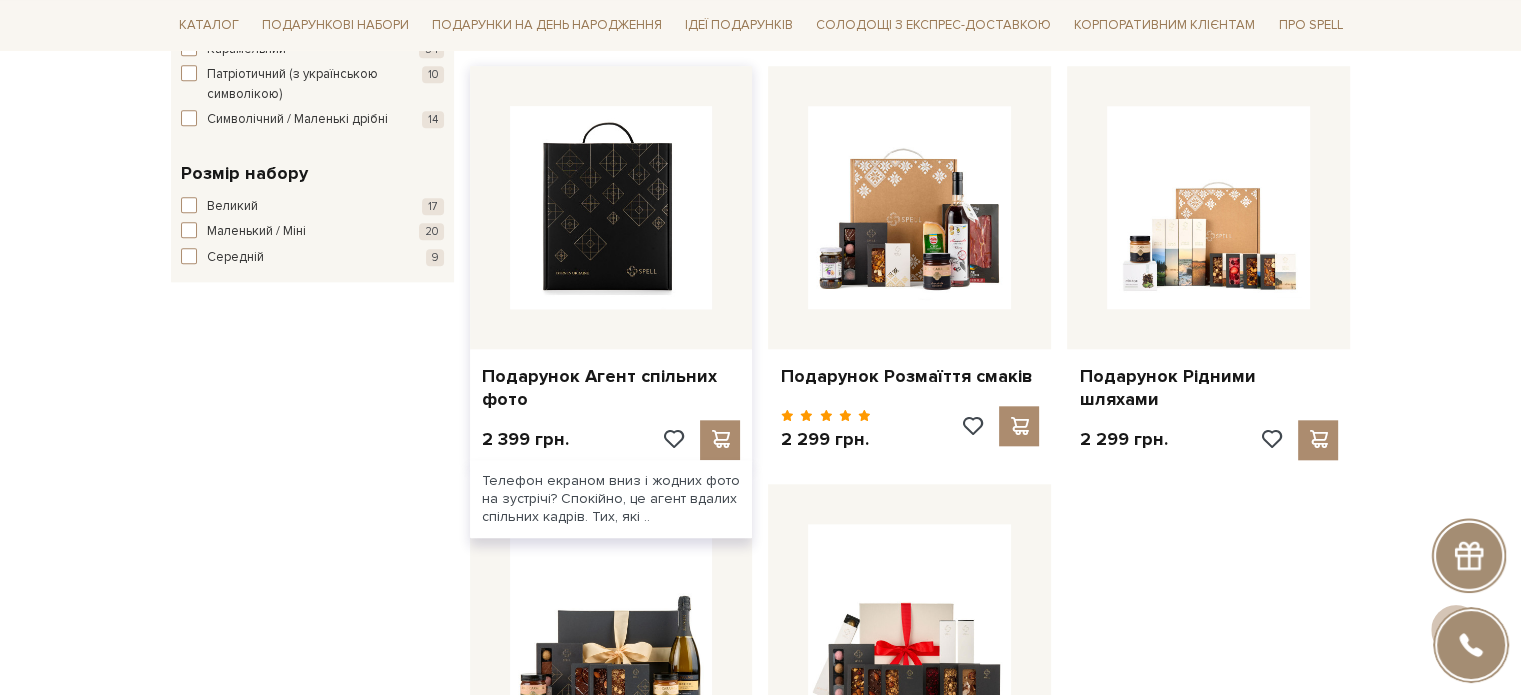 click at bounding box center (611, 207) 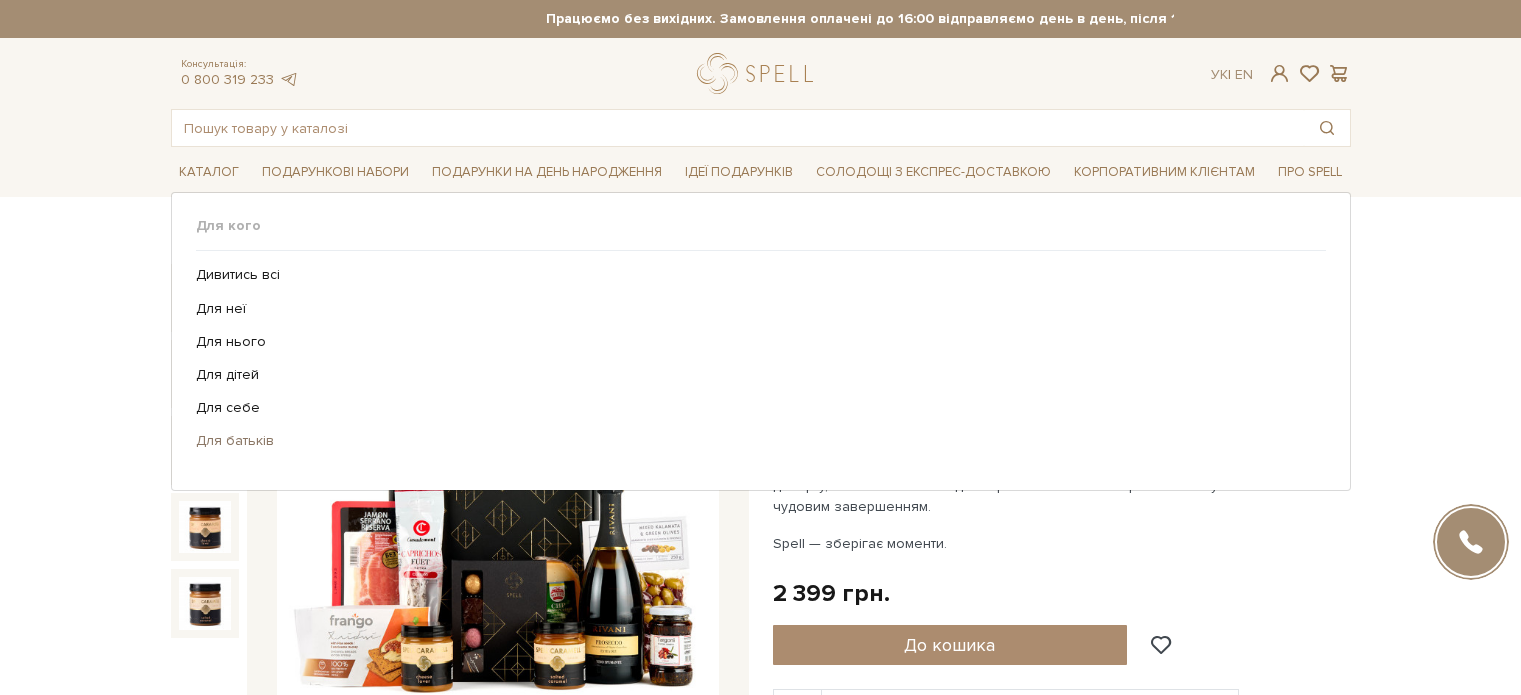 scroll, scrollTop: 0, scrollLeft: 0, axis: both 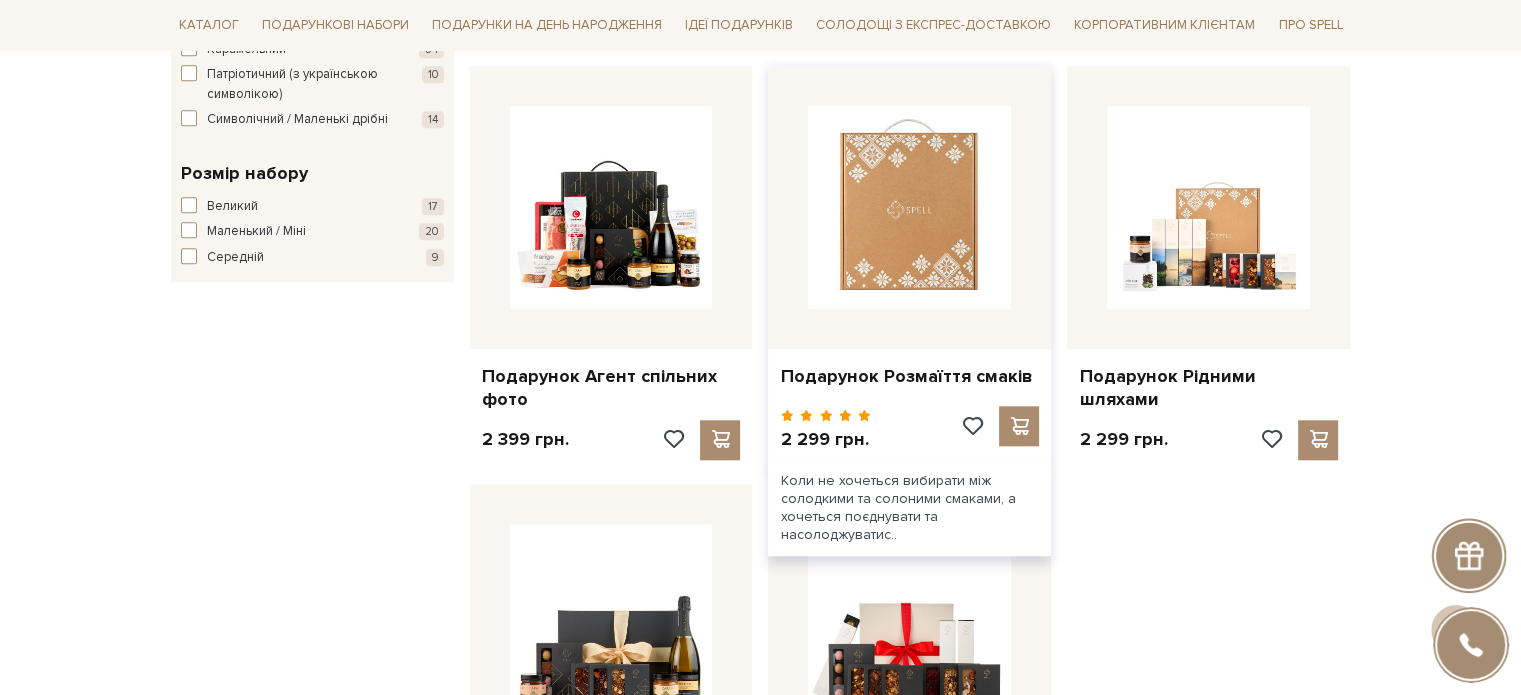 click at bounding box center [909, 207] 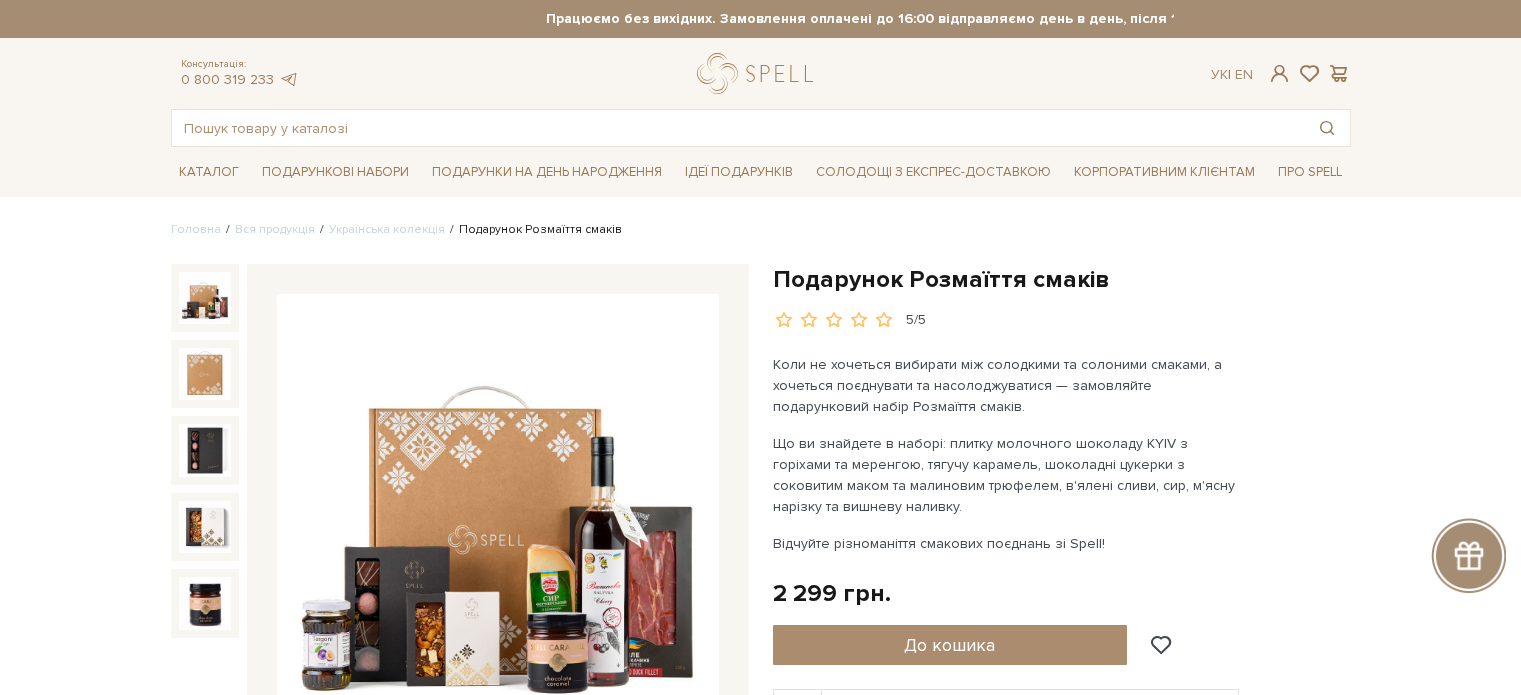 scroll, scrollTop: 0, scrollLeft: 0, axis: both 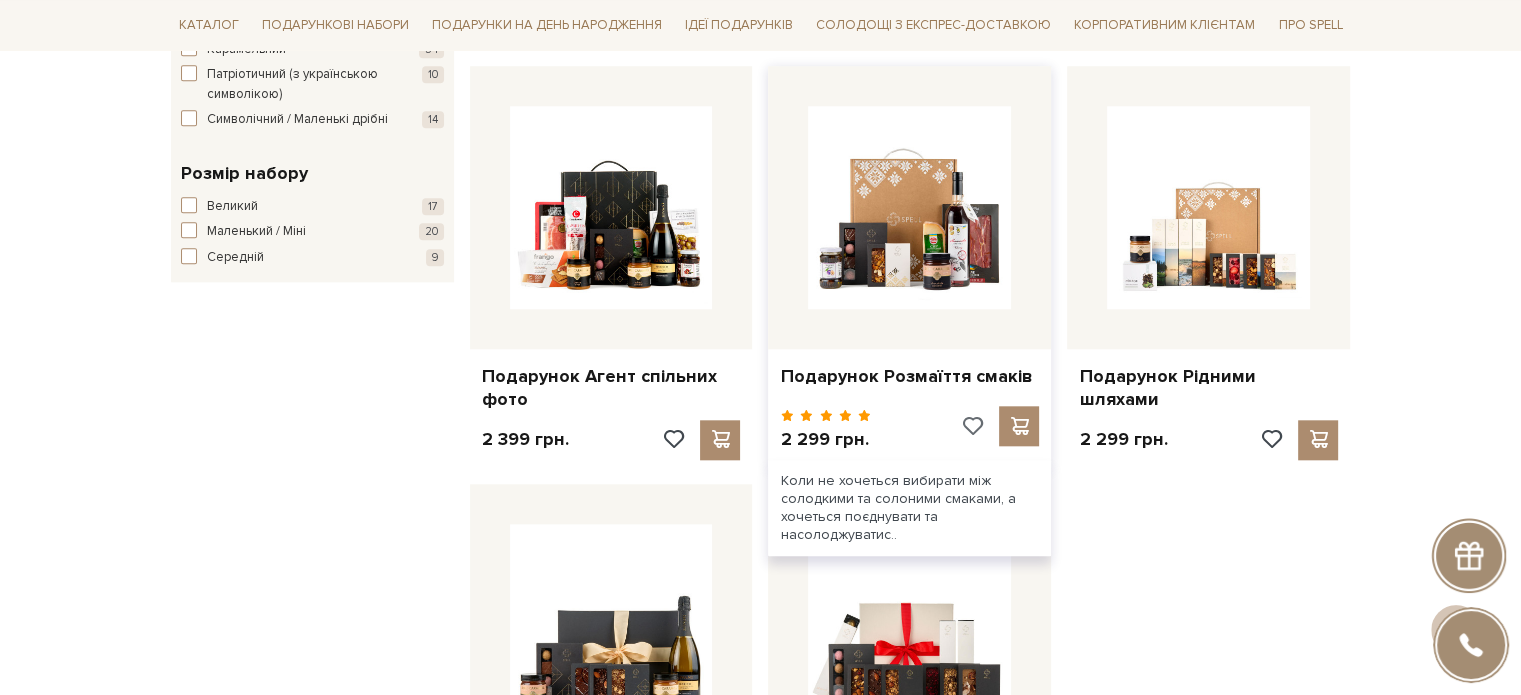 click at bounding box center (971, 426) 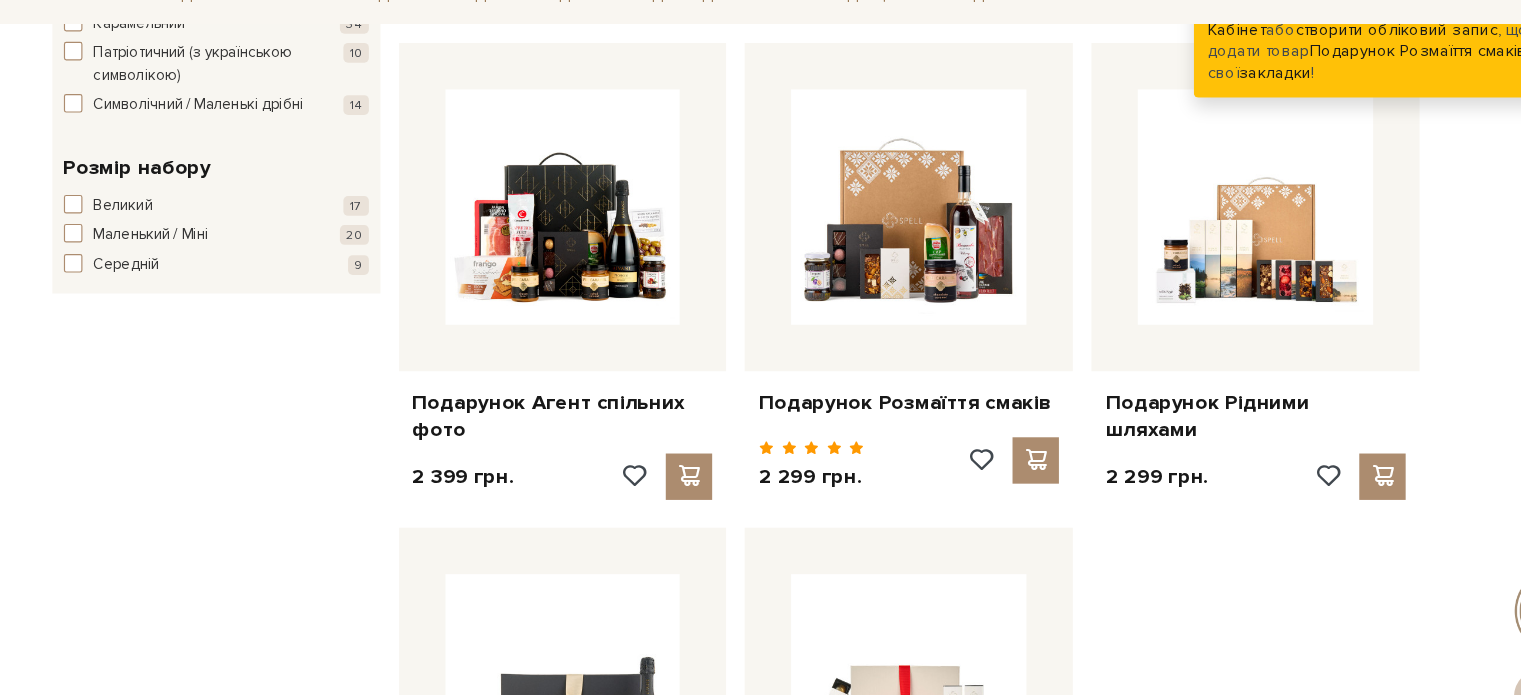 scroll, scrollTop: 2013, scrollLeft: 0, axis: vertical 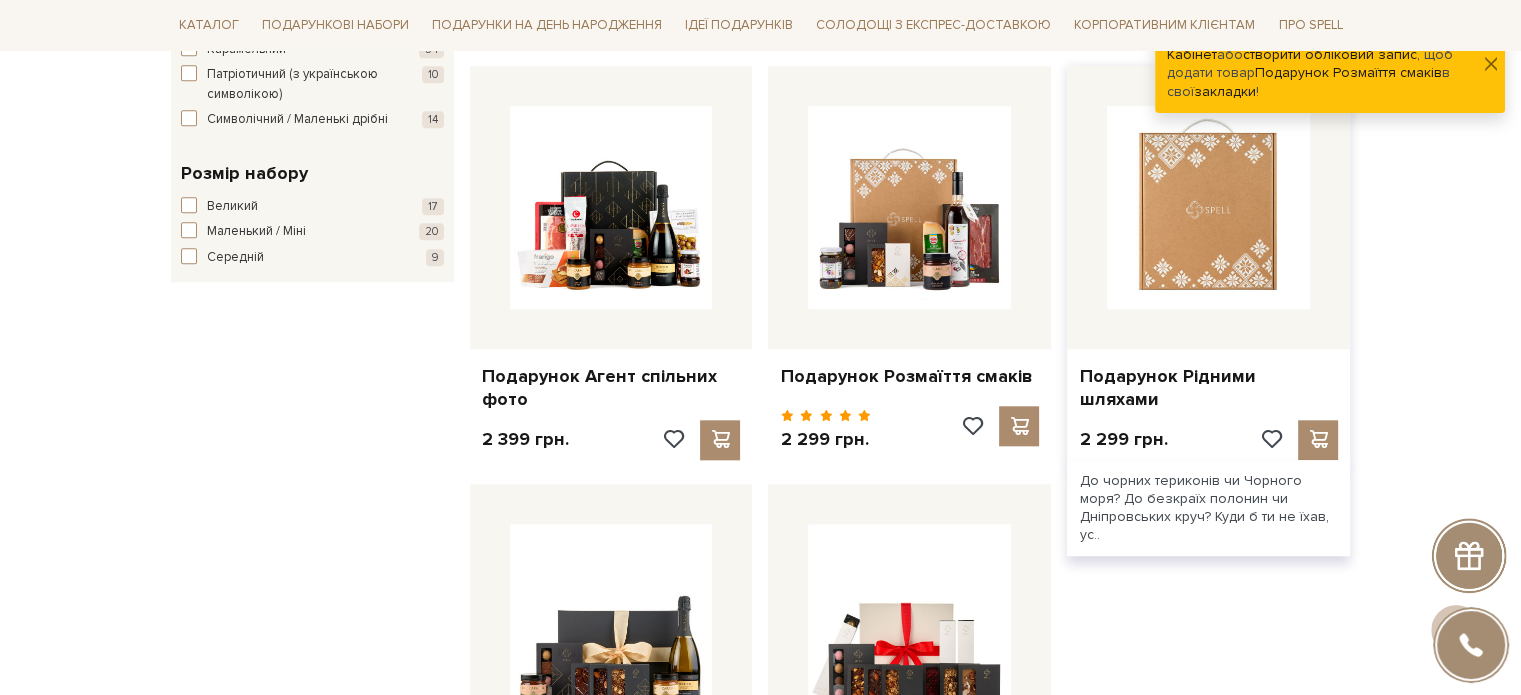 click at bounding box center [1208, 207] 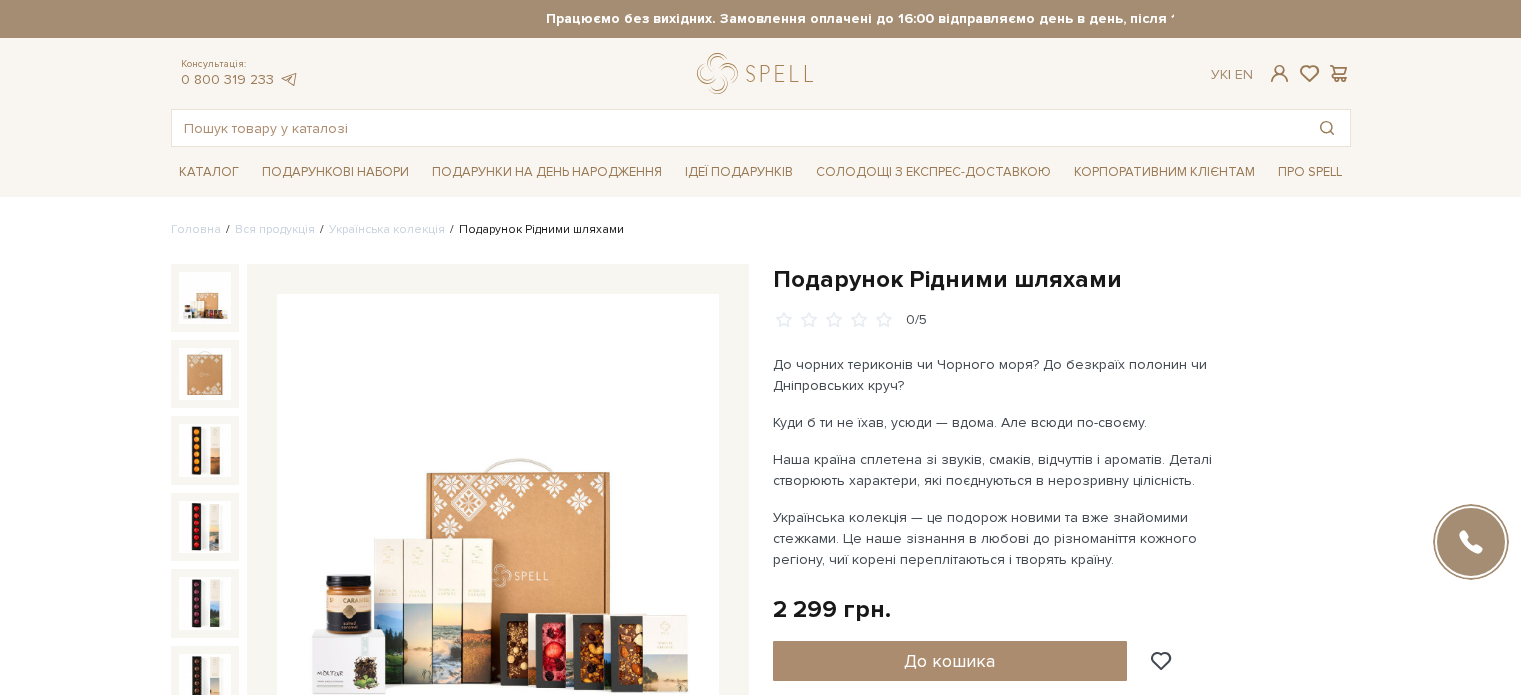 scroll, scrollTop: 0, scrollLeft: 0, axis: both 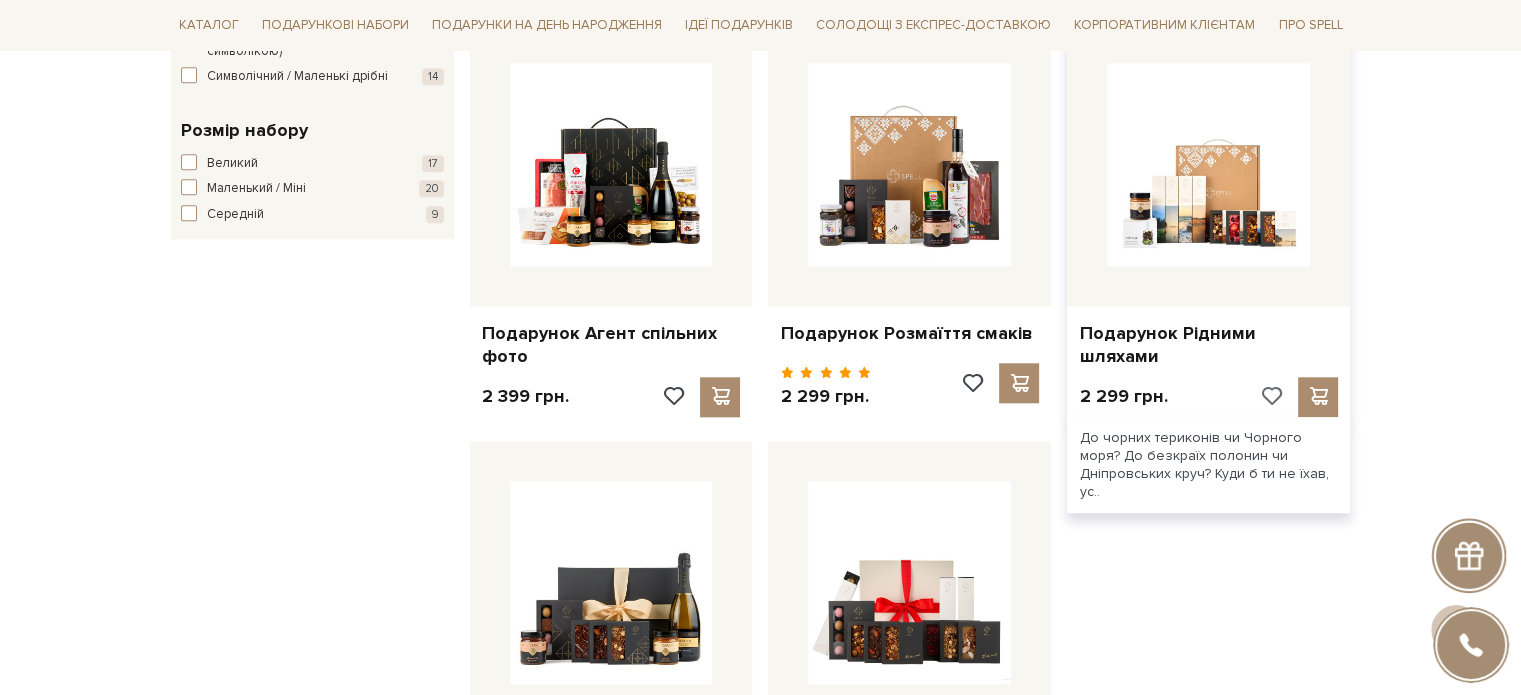 click at bounding box center (1270, 396) 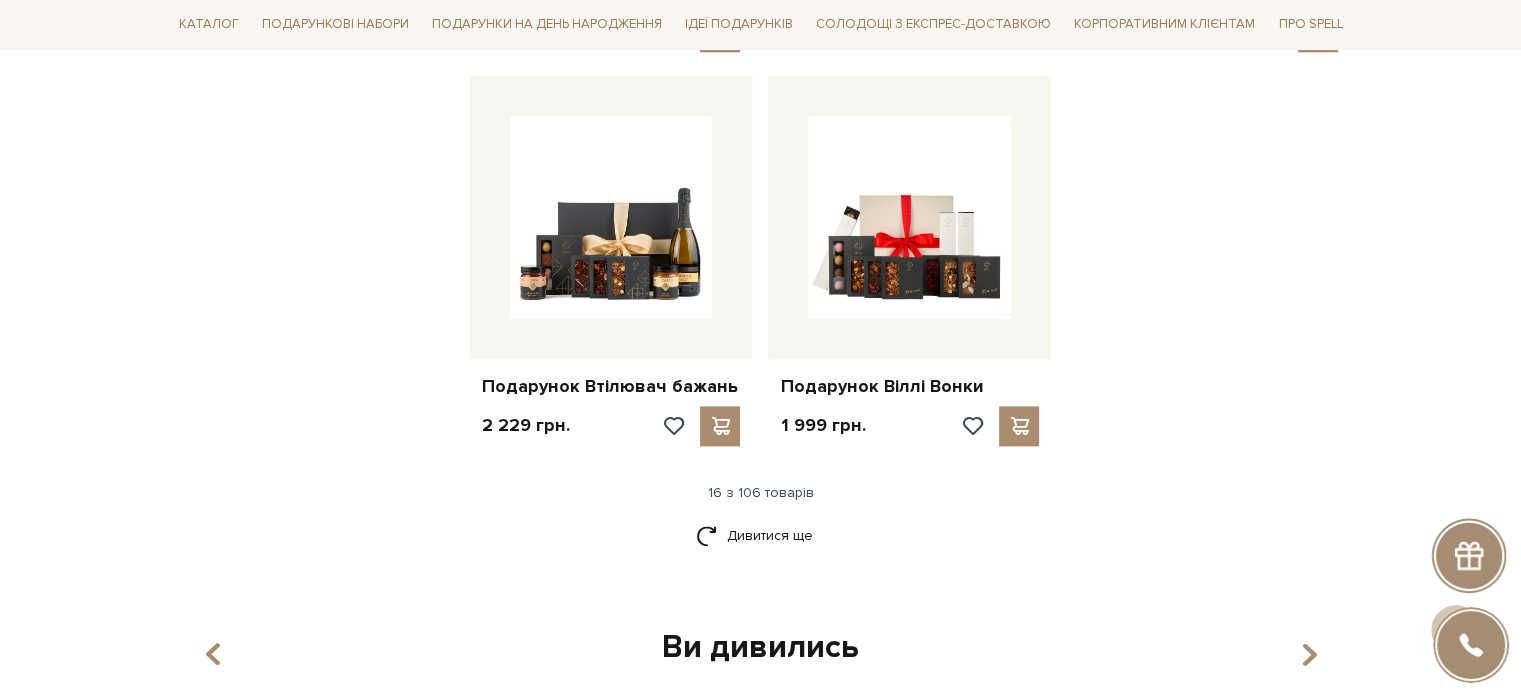 scroll, scrollTop: 2424, scrollLeft: 0, axis: vertical 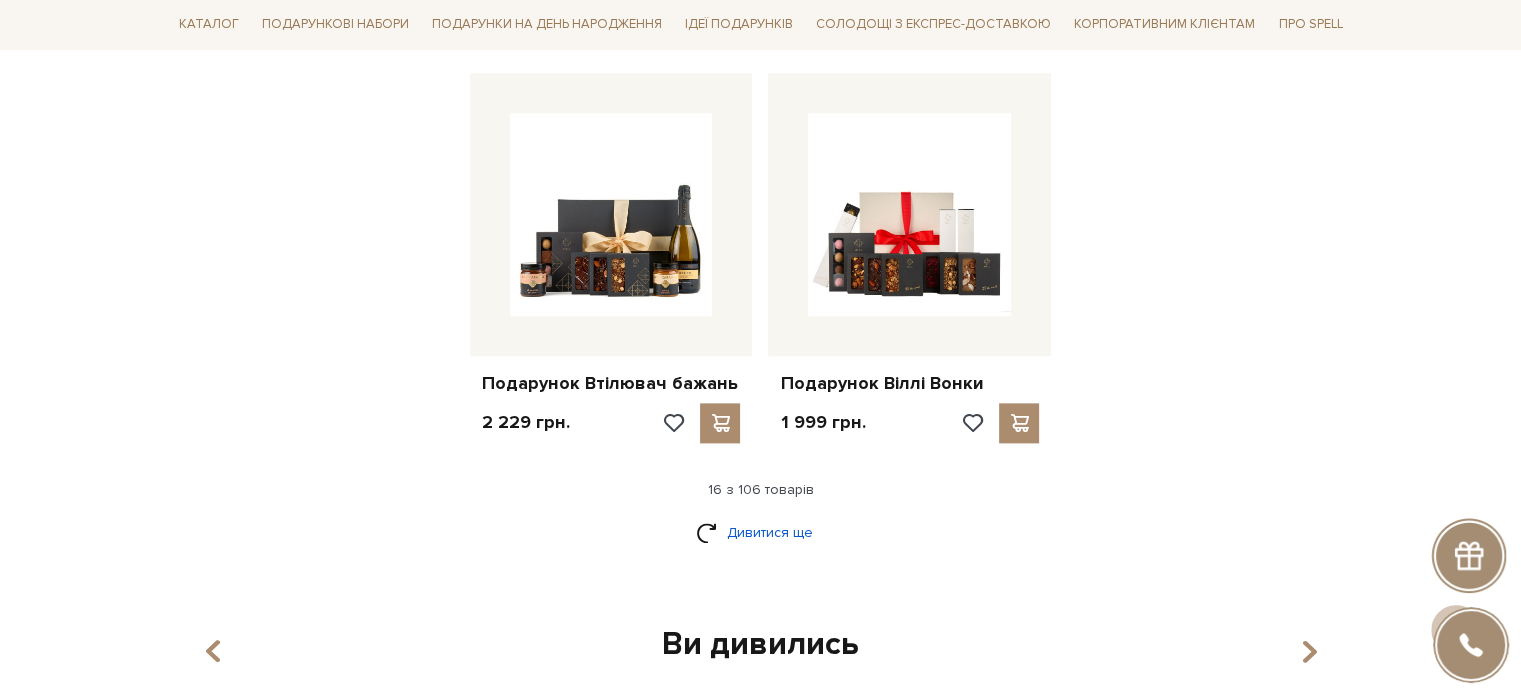 click on "Дивитися ще" at bounding box center [761, 532] 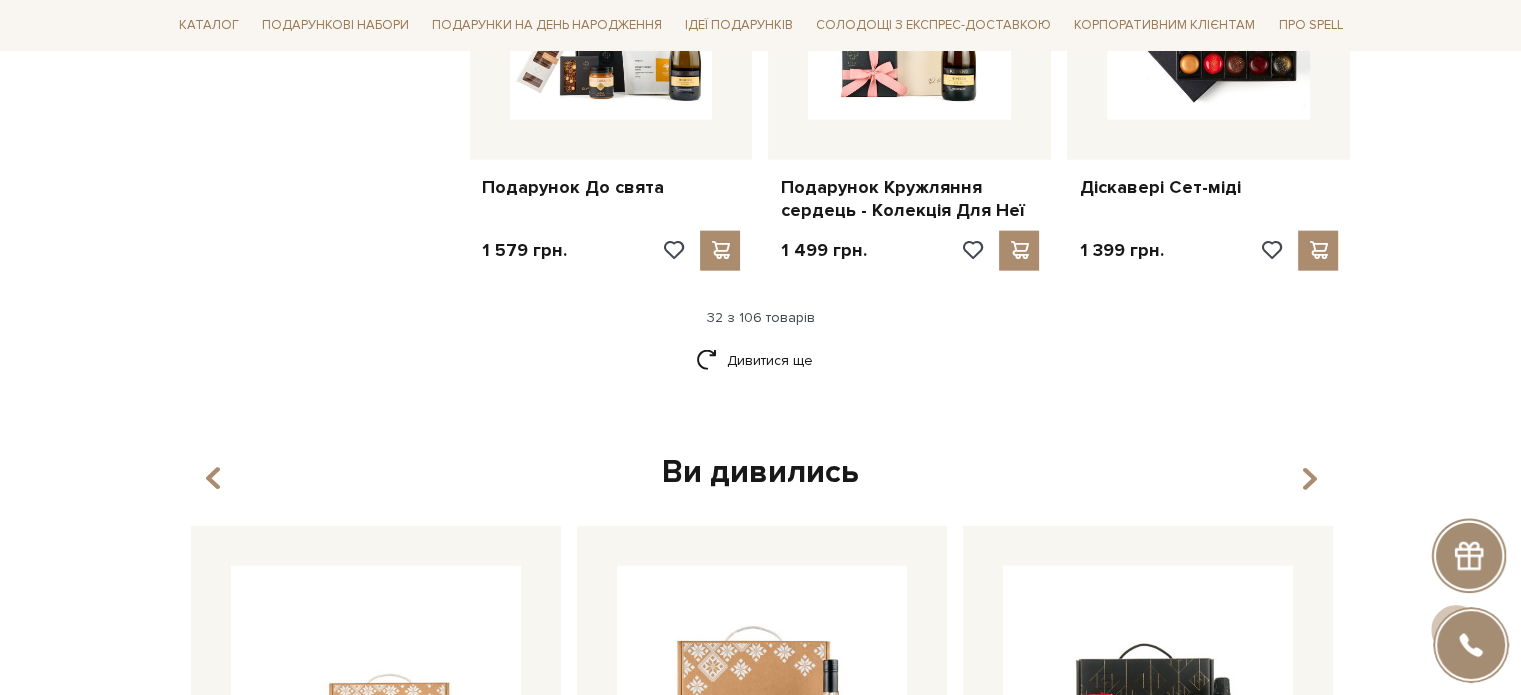 scroll, scrollTop: 4739, scrollLeft: 0, axis: vertical 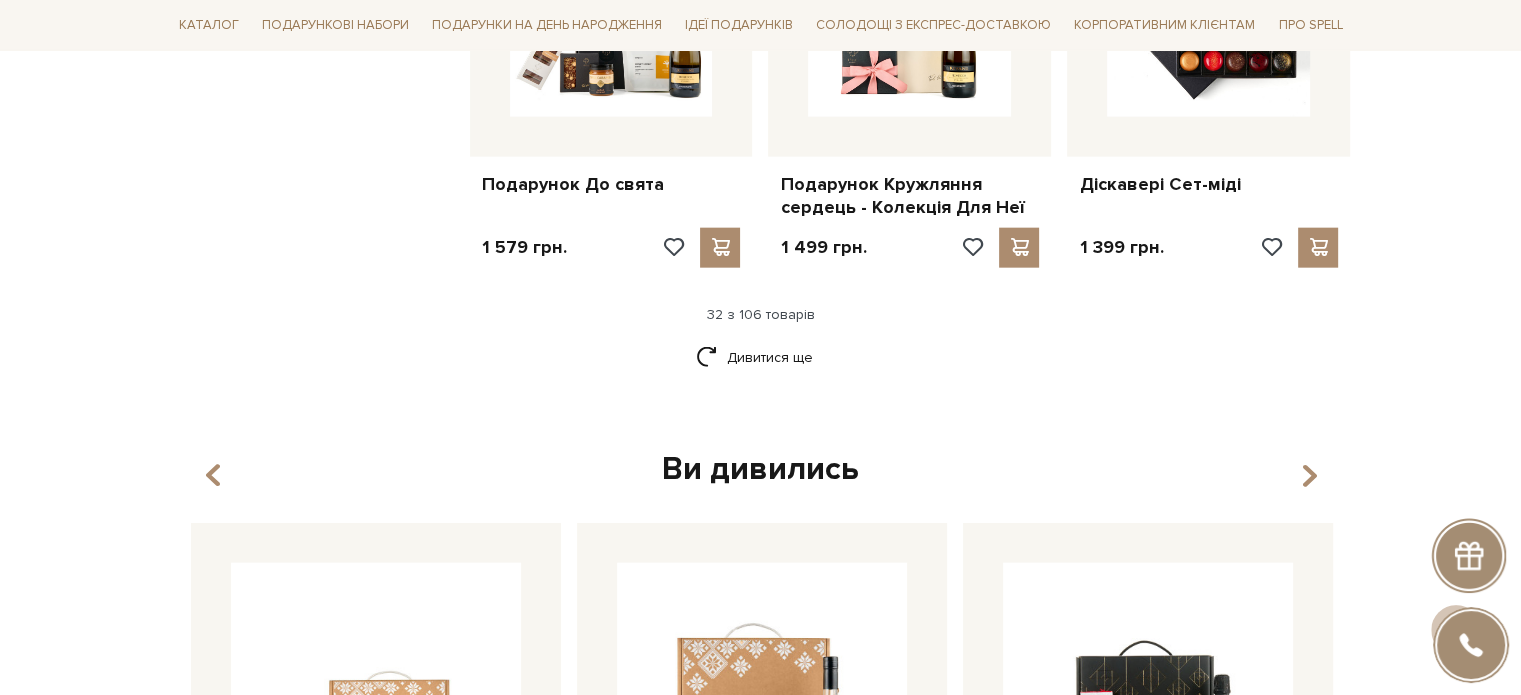 click on "Дивитися ще" at bounding box center (761, 369) 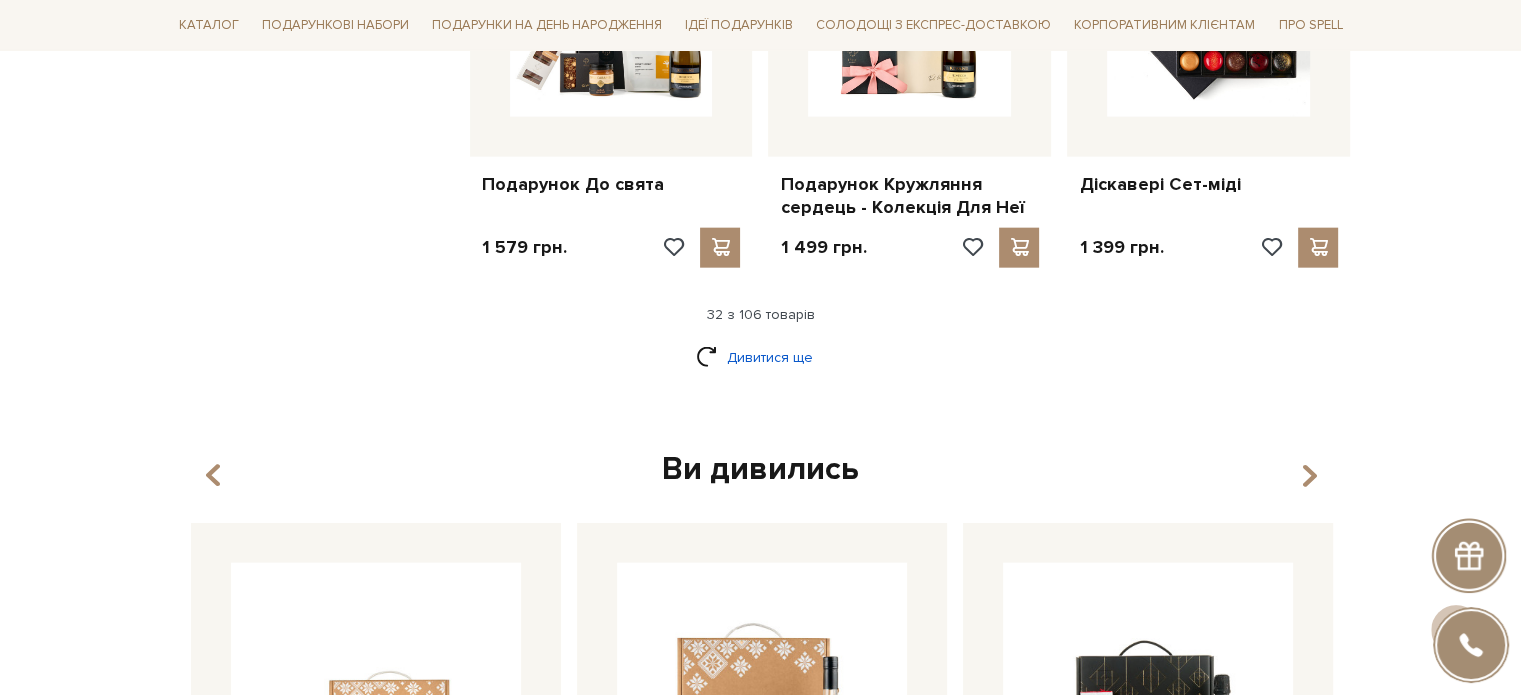 click on "Дивитися ще" at bounding box center (761, 357) 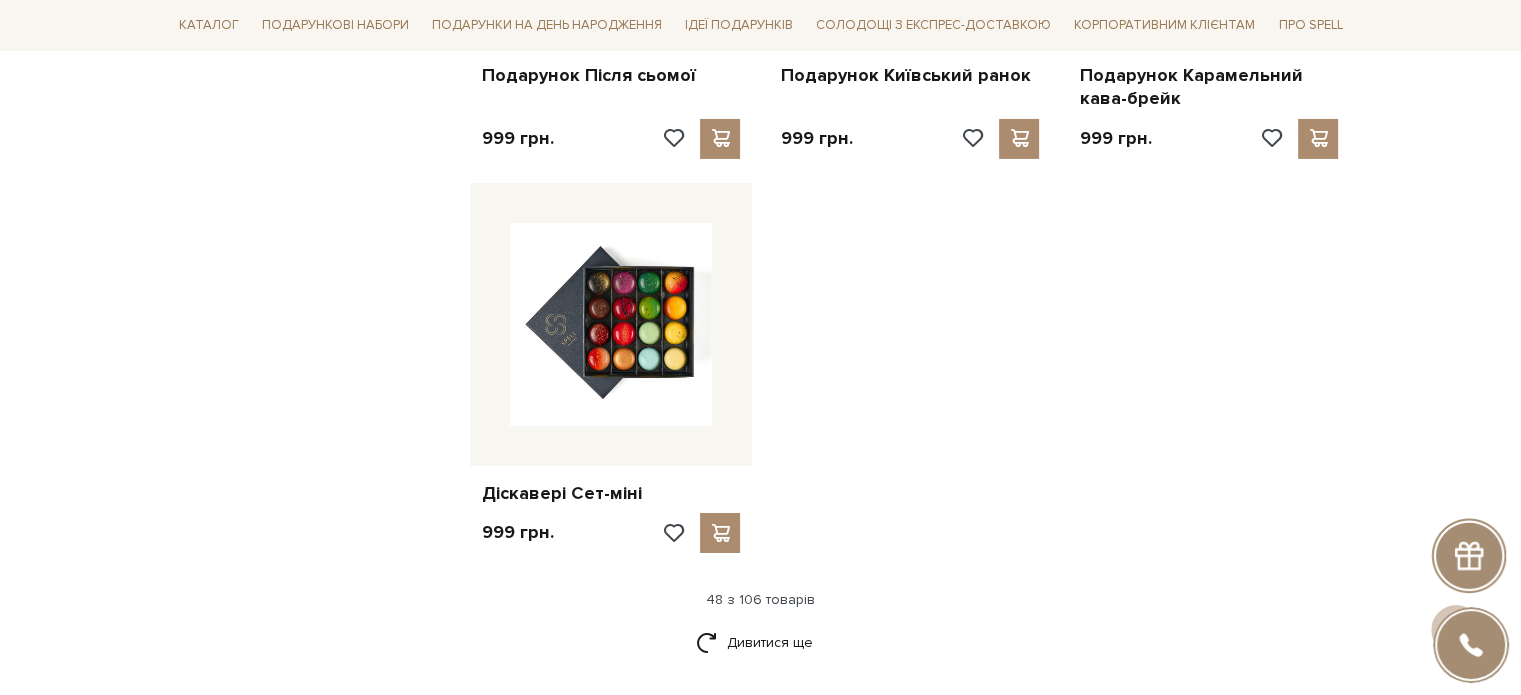 scroll, scrollTop: 6942, scrollLeft: 0, axis: vertical 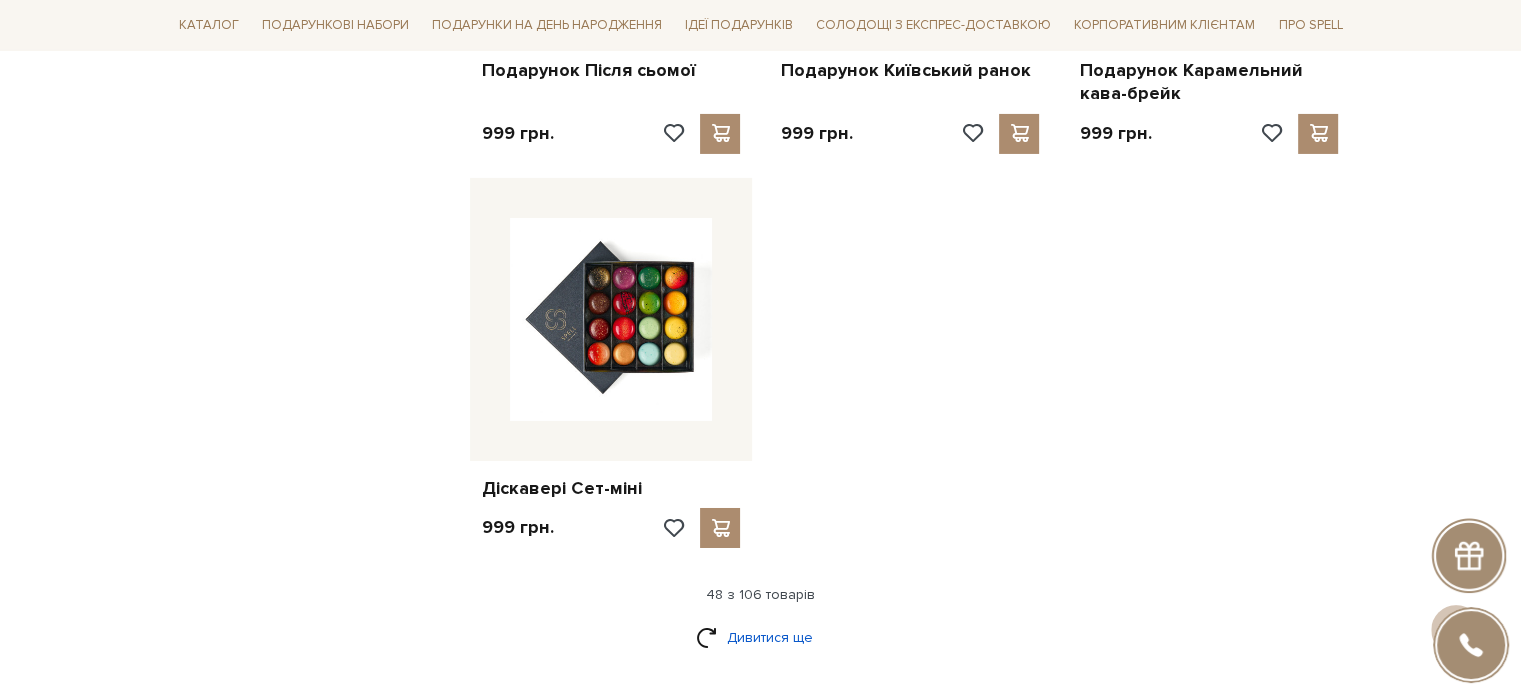 click on "Дивитися ще" at bounding box center [761, 637] 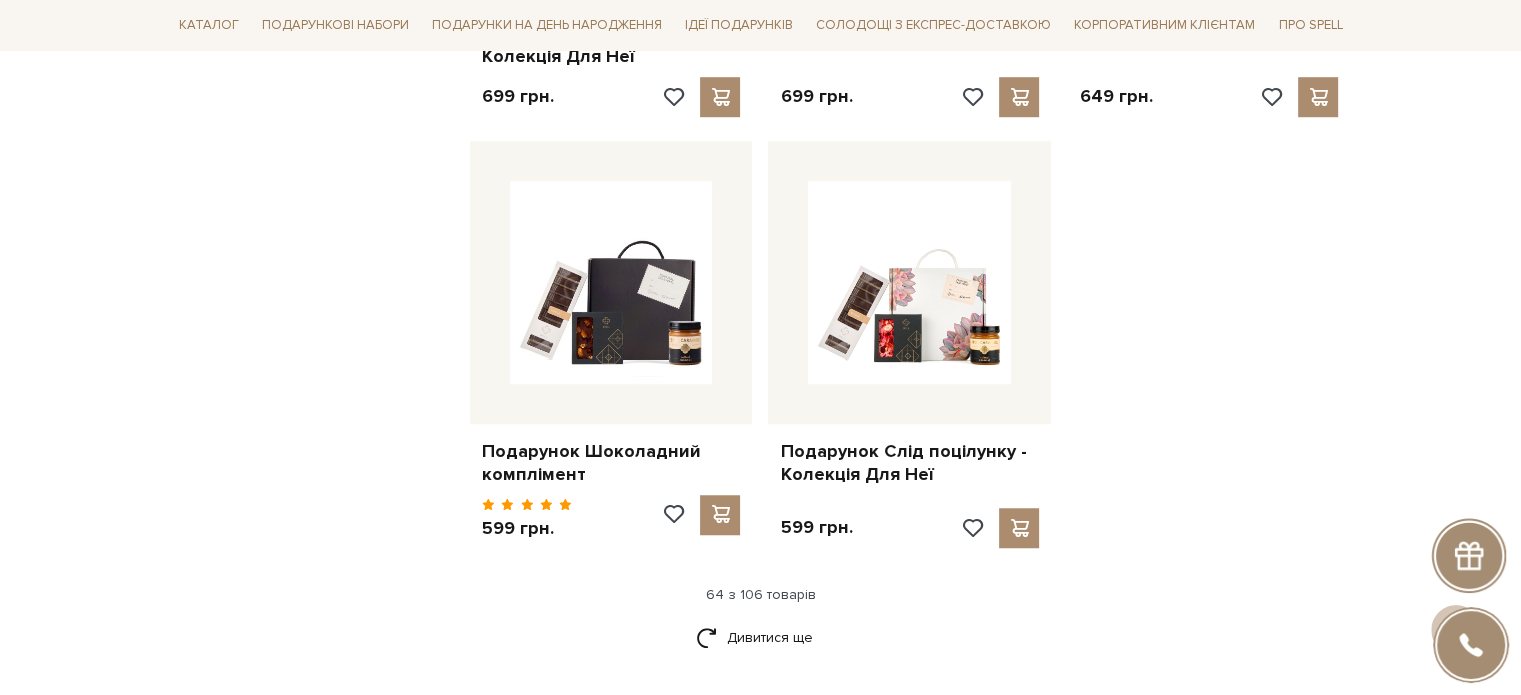 scroll, scrollTop: 9059, scrollLeft: 0, axis: vertical 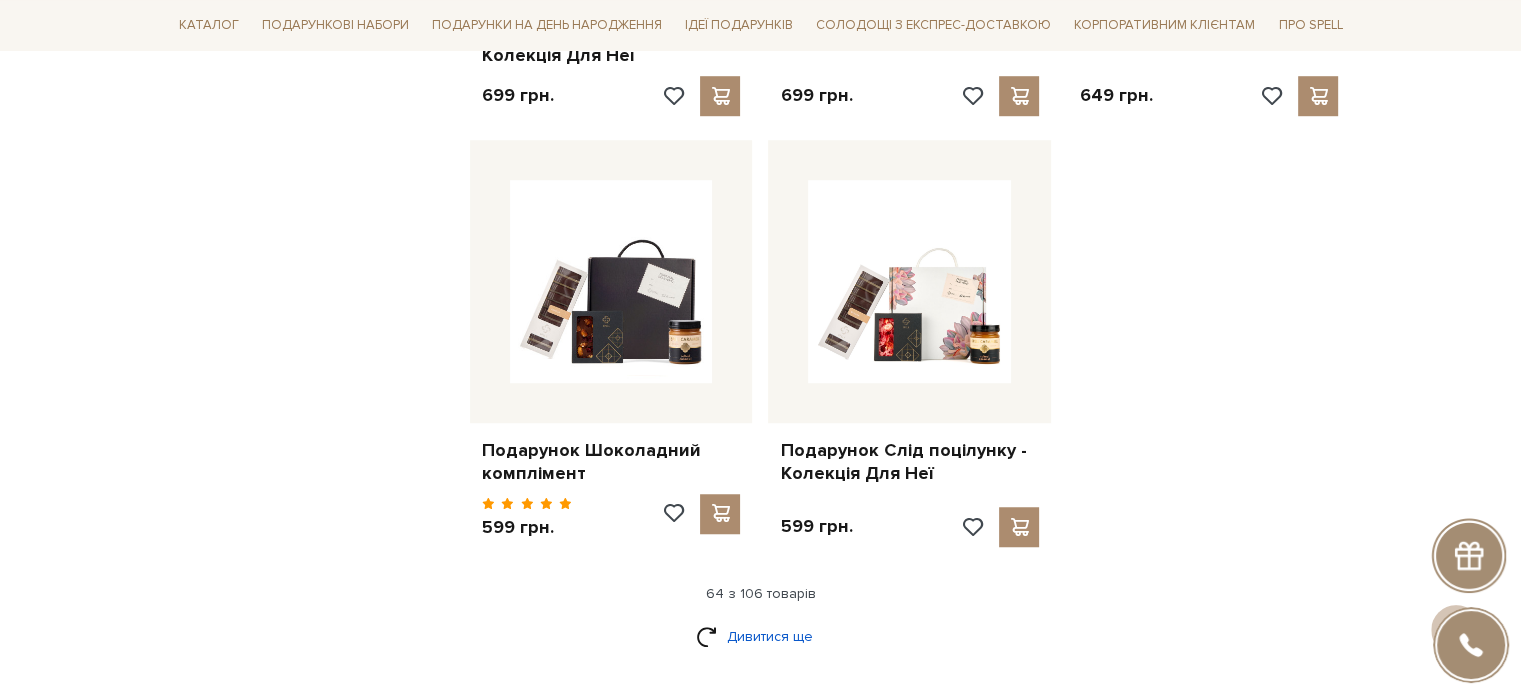 click on "Дивитися ще" at bounding box center [761, 636] 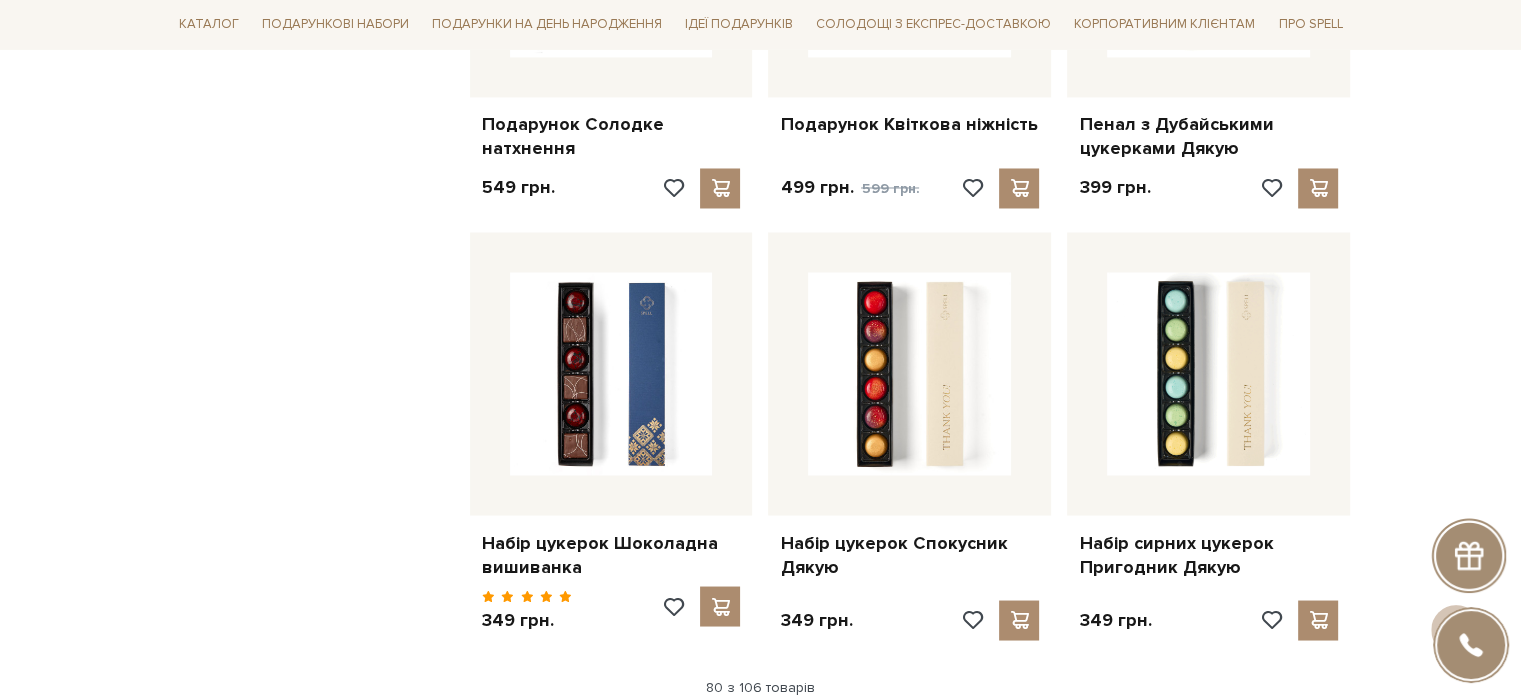 scroll, scrollTop: 11274, scrollLeft: 0, axis: vertical 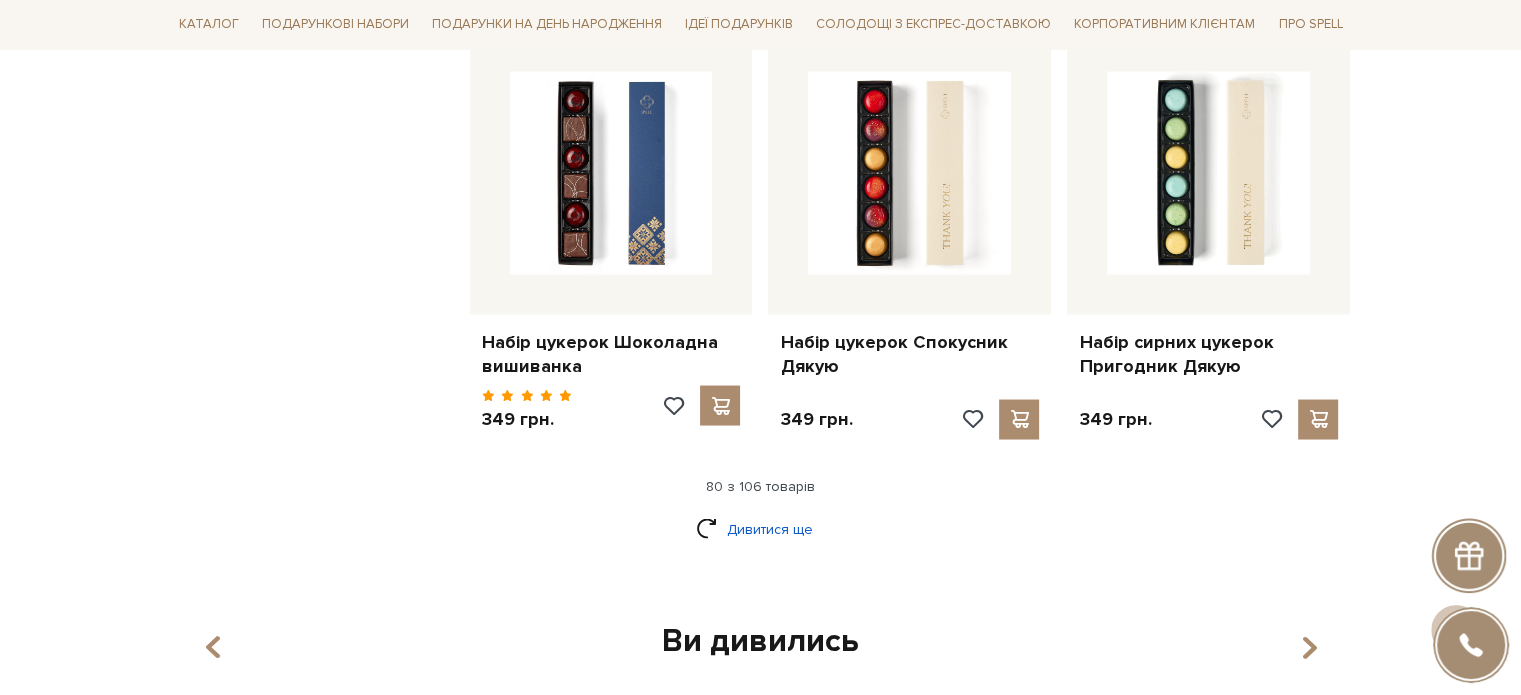 click on "Дивитися ще" at bounding box center (761, 528) 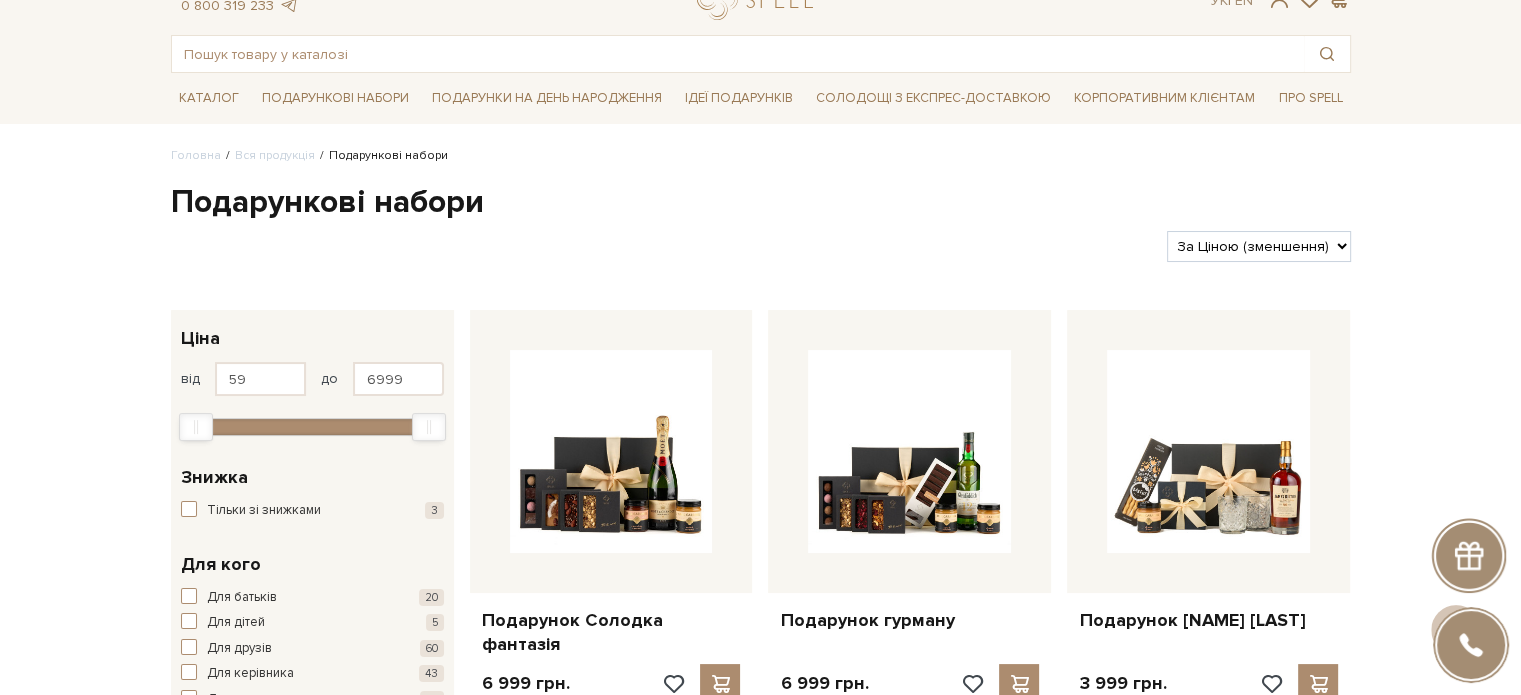 scroll, scrollTop: 0, scrollLeft: 0, axis: both 